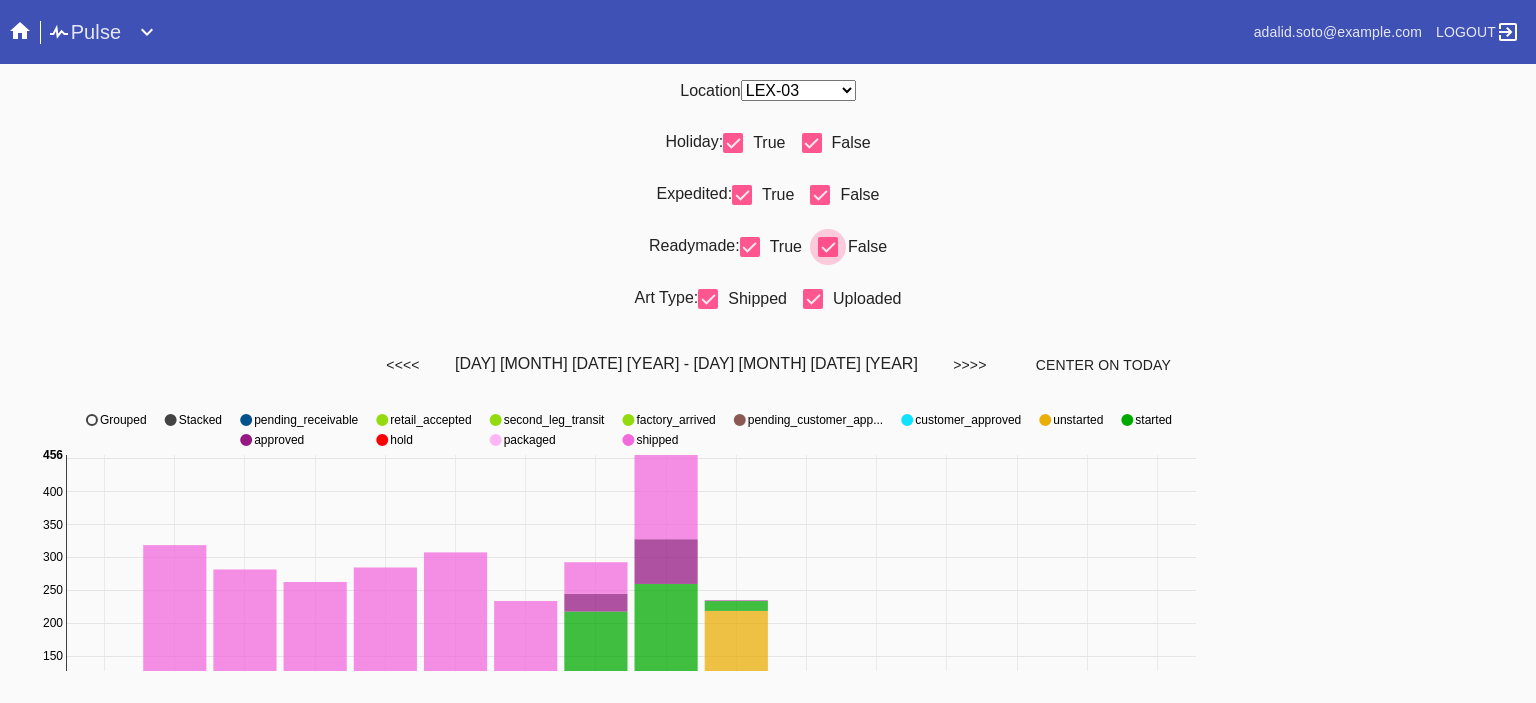 select on "number:31" 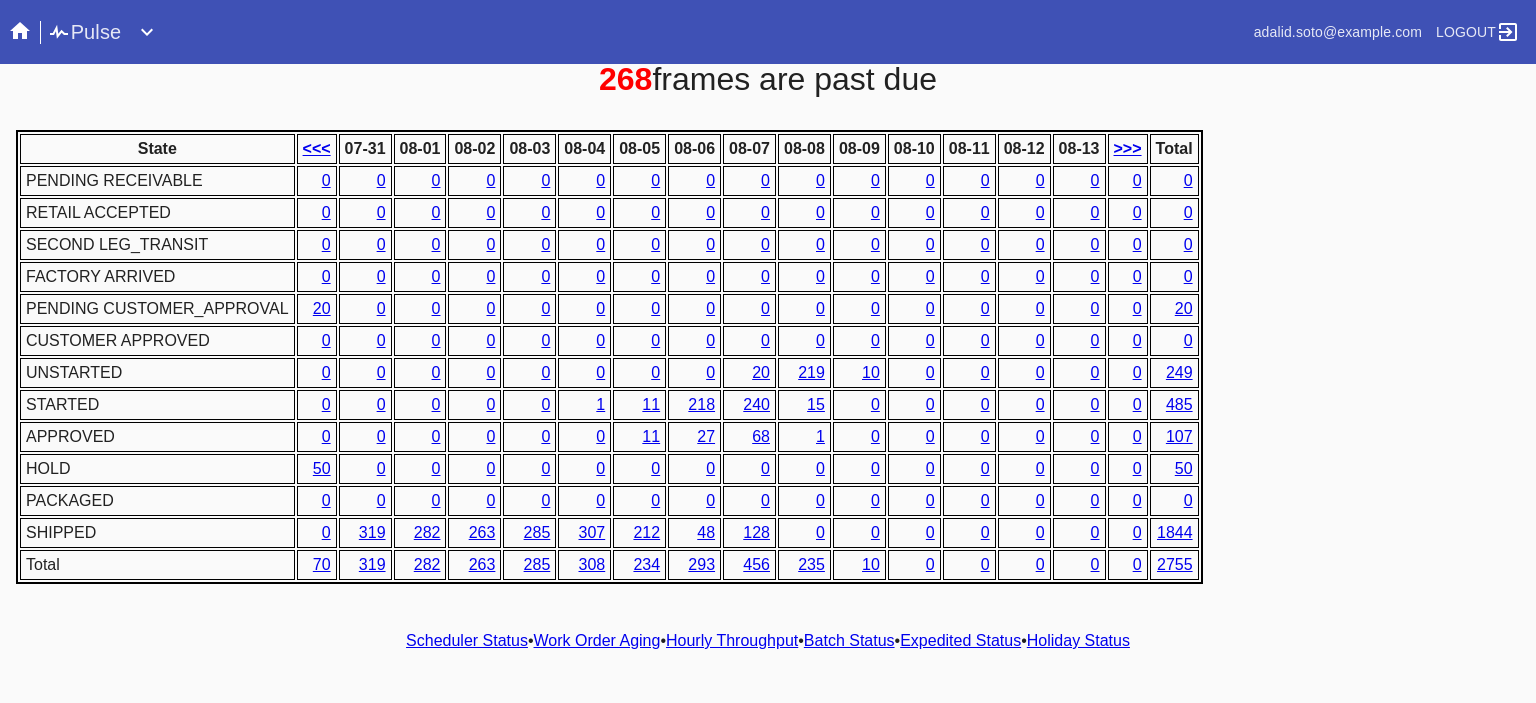 click on "Scheduler Status" at bounding box center [467, 640] 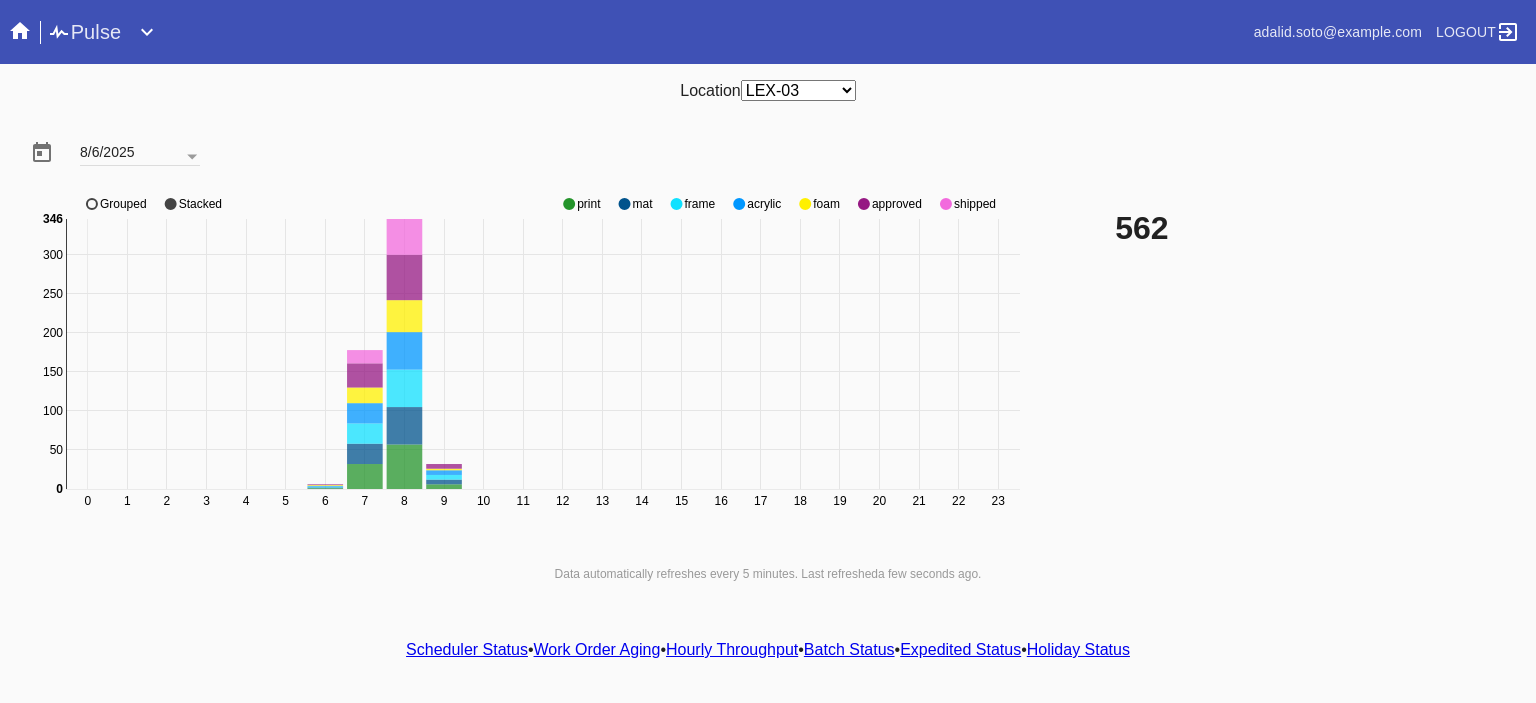 click on "Scheduler Status" at bounding box center [467, 649] 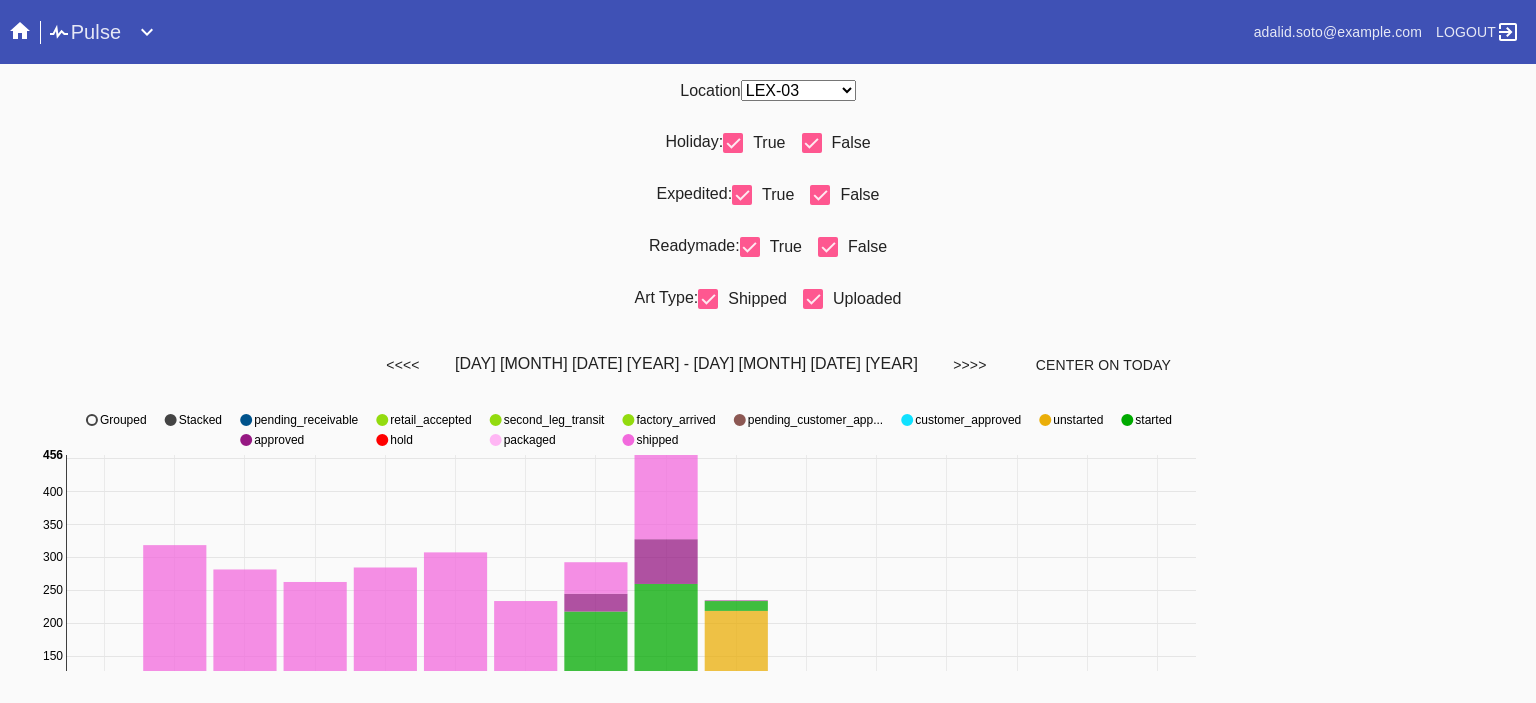 scroll, scrollTop: 0, scrollLeft: 0, axis: both 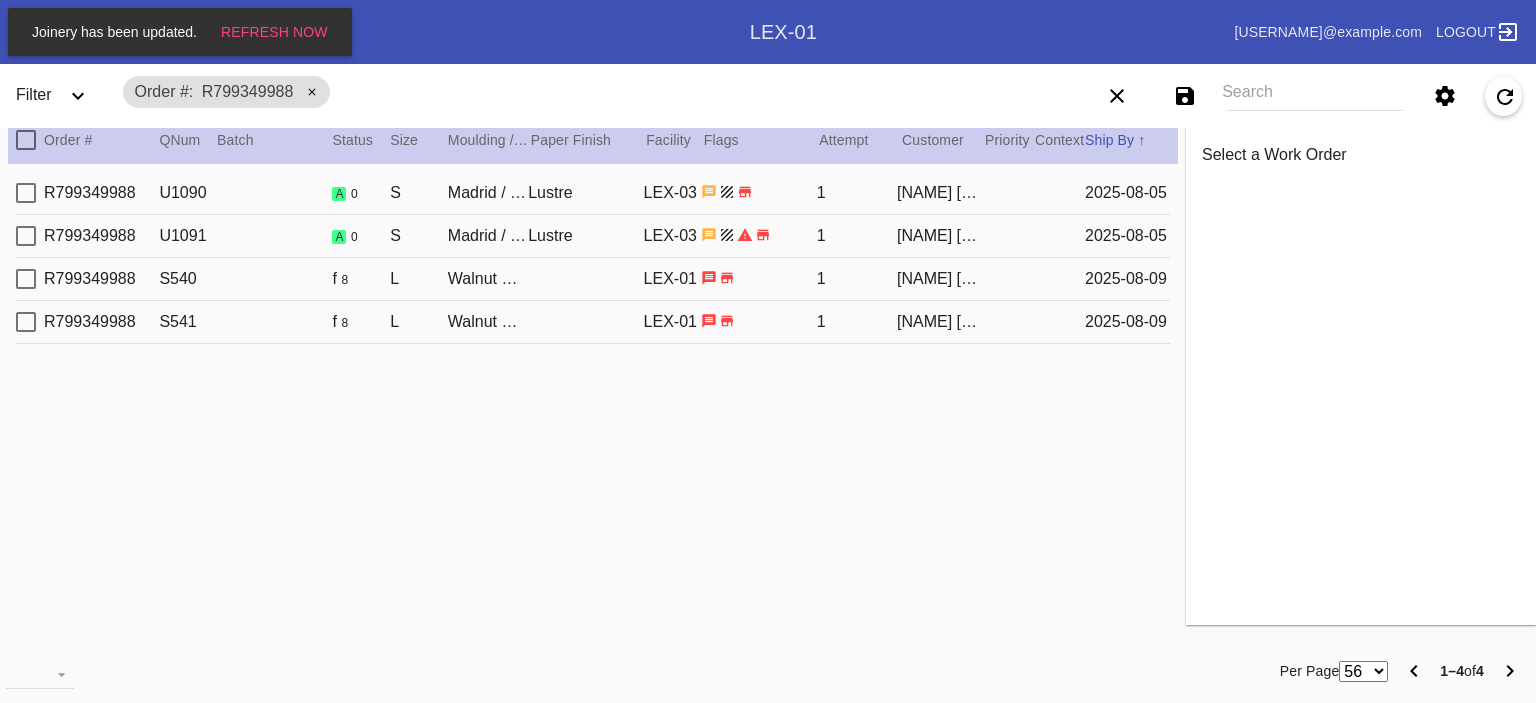click on "Refresh Now" at bounding box center (274, 32) 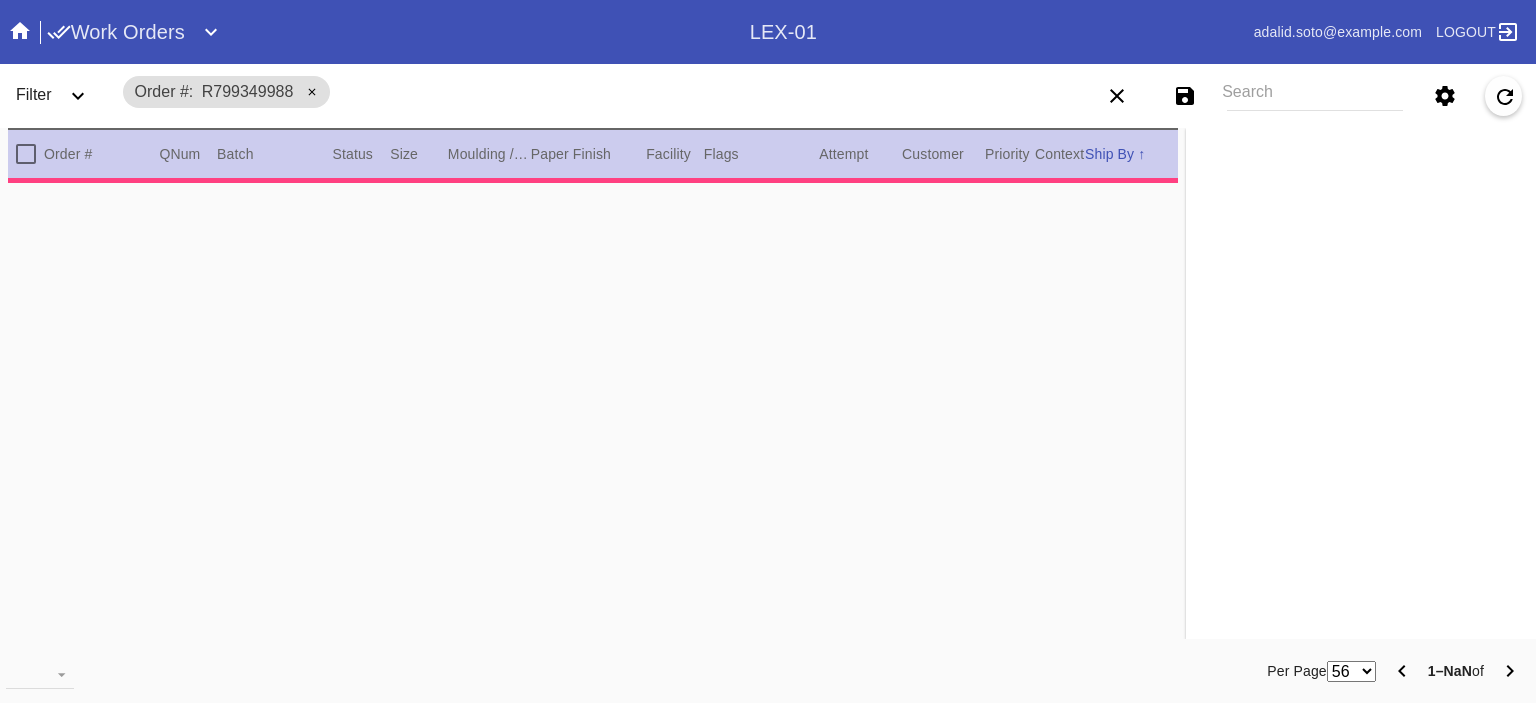 scroll, scrollTop: 0, scrollLeft: 0, axis: both 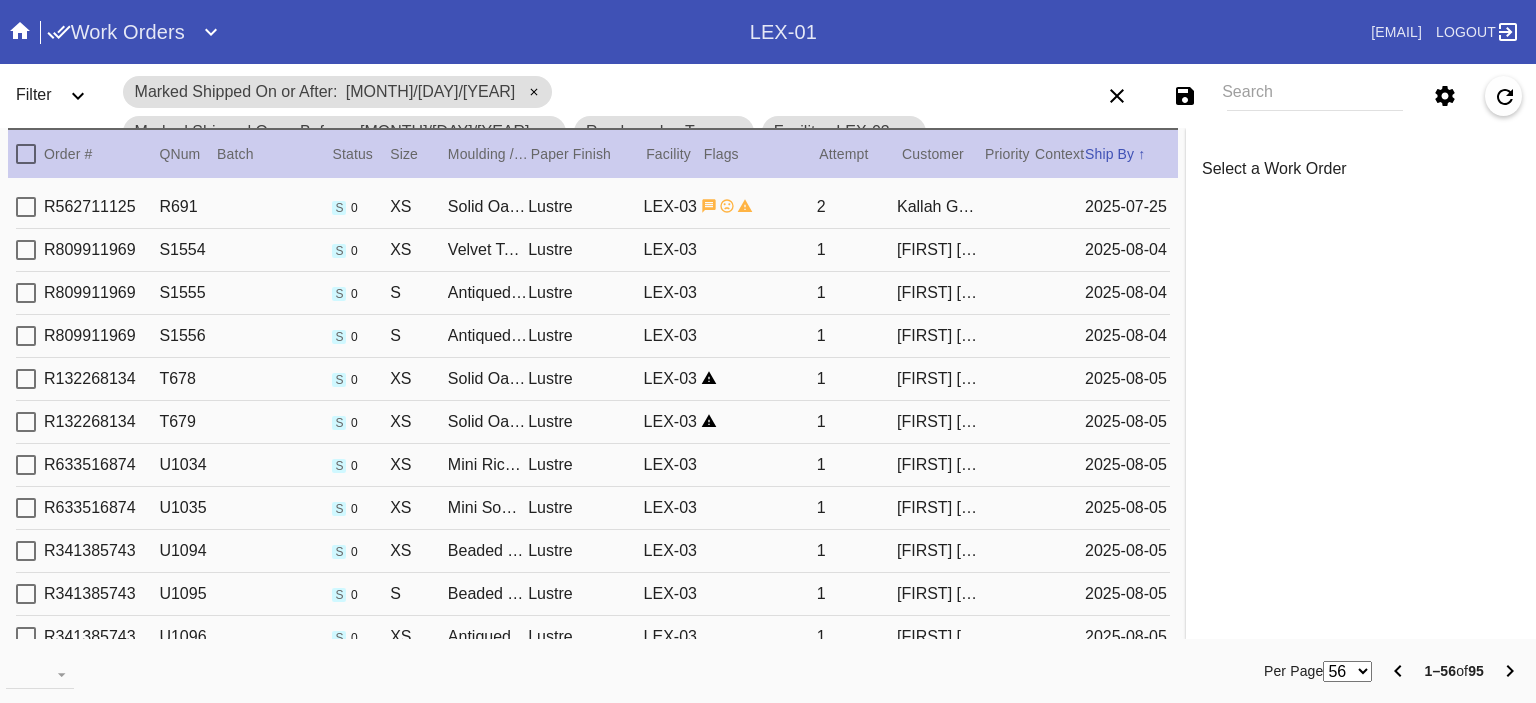 click 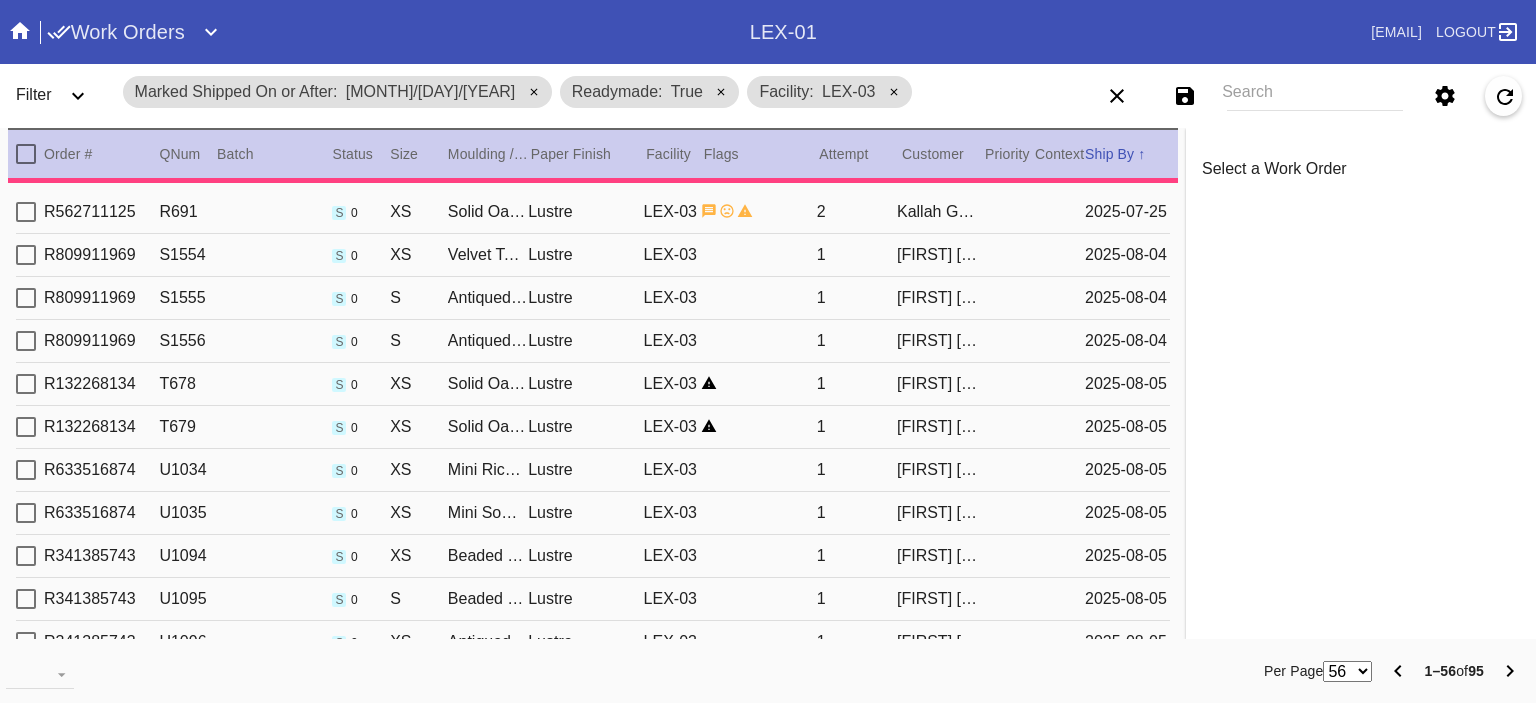 click on "LEX-03" at bounding box center (848, 91) 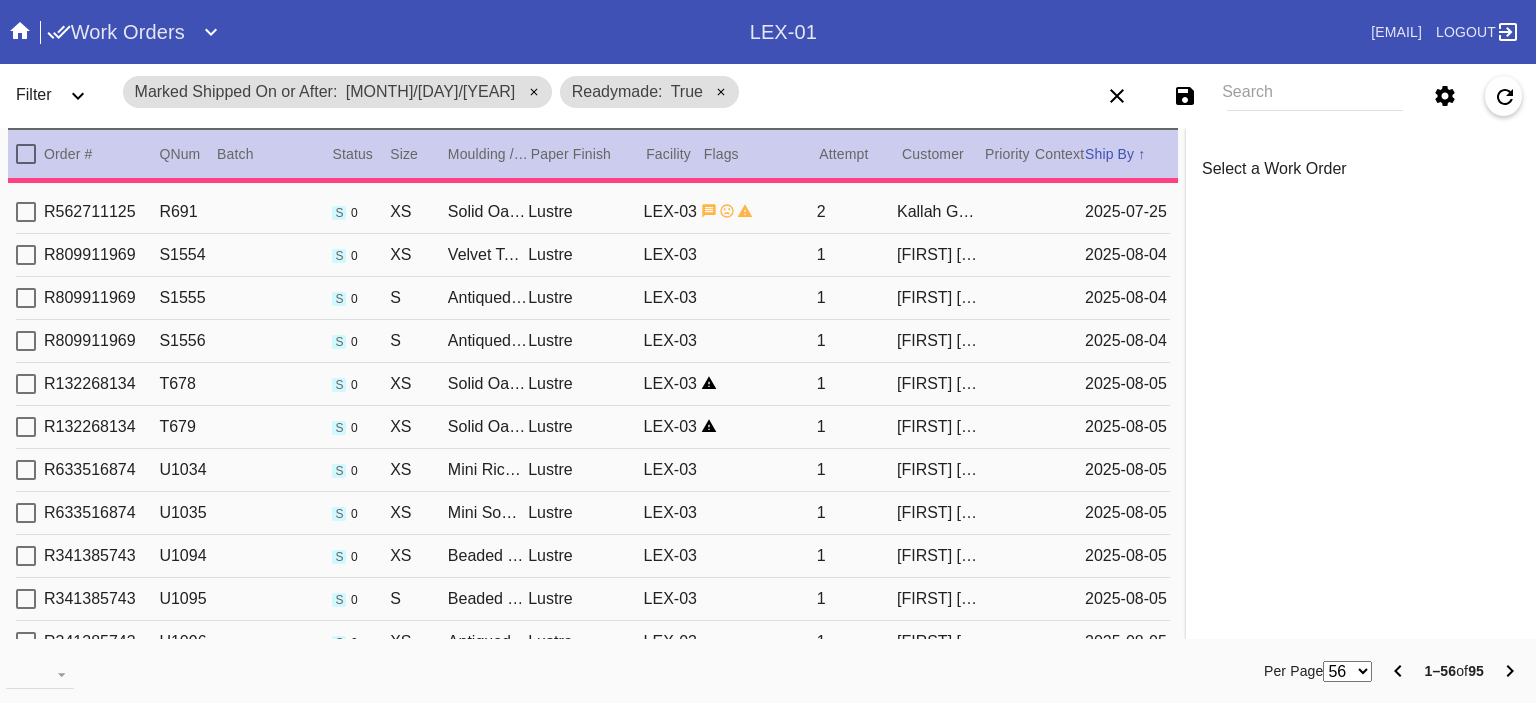 click 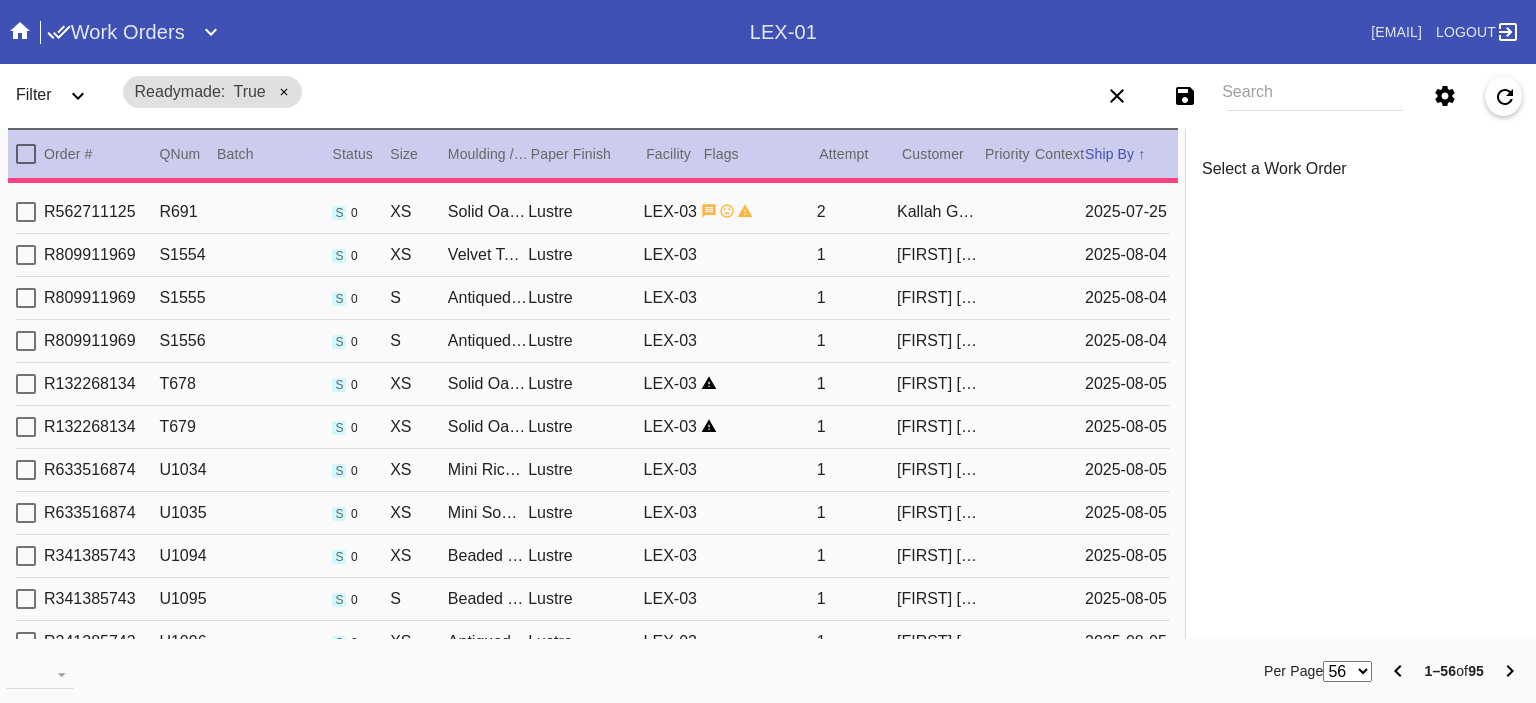 click on "Filter" at bounding box center (60, 96) 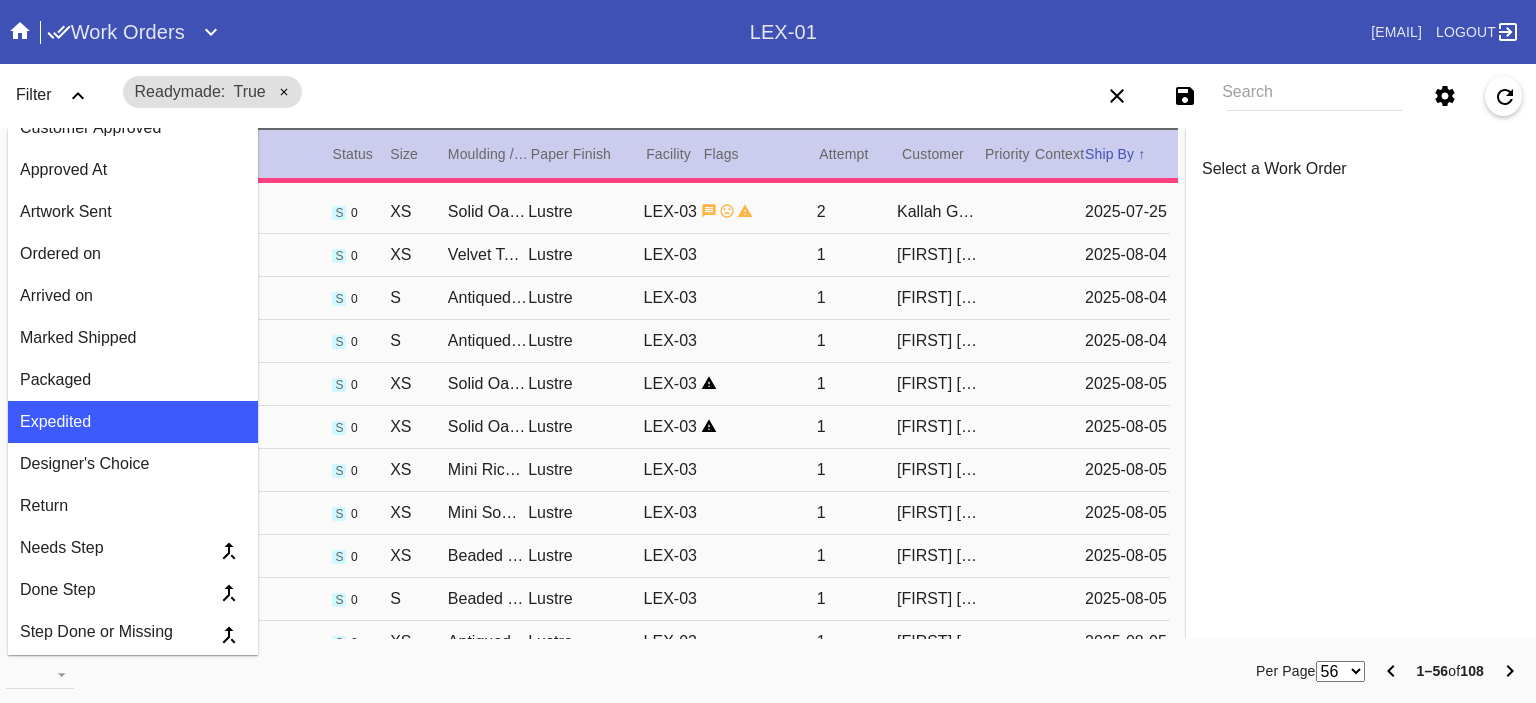 scroll, scrollTop: 1863, scrollLeft: 0, axis: vertical 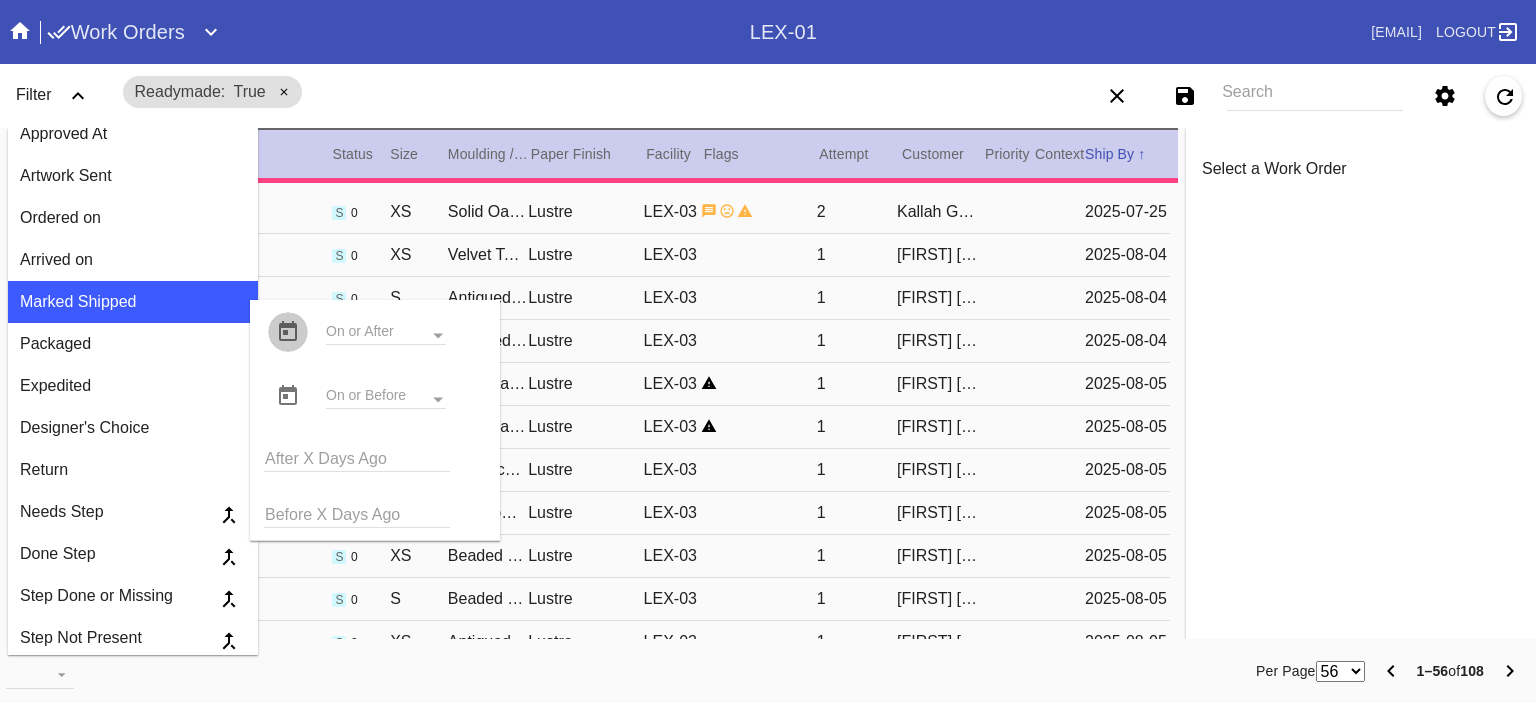 click at bounding box center (288, 332) 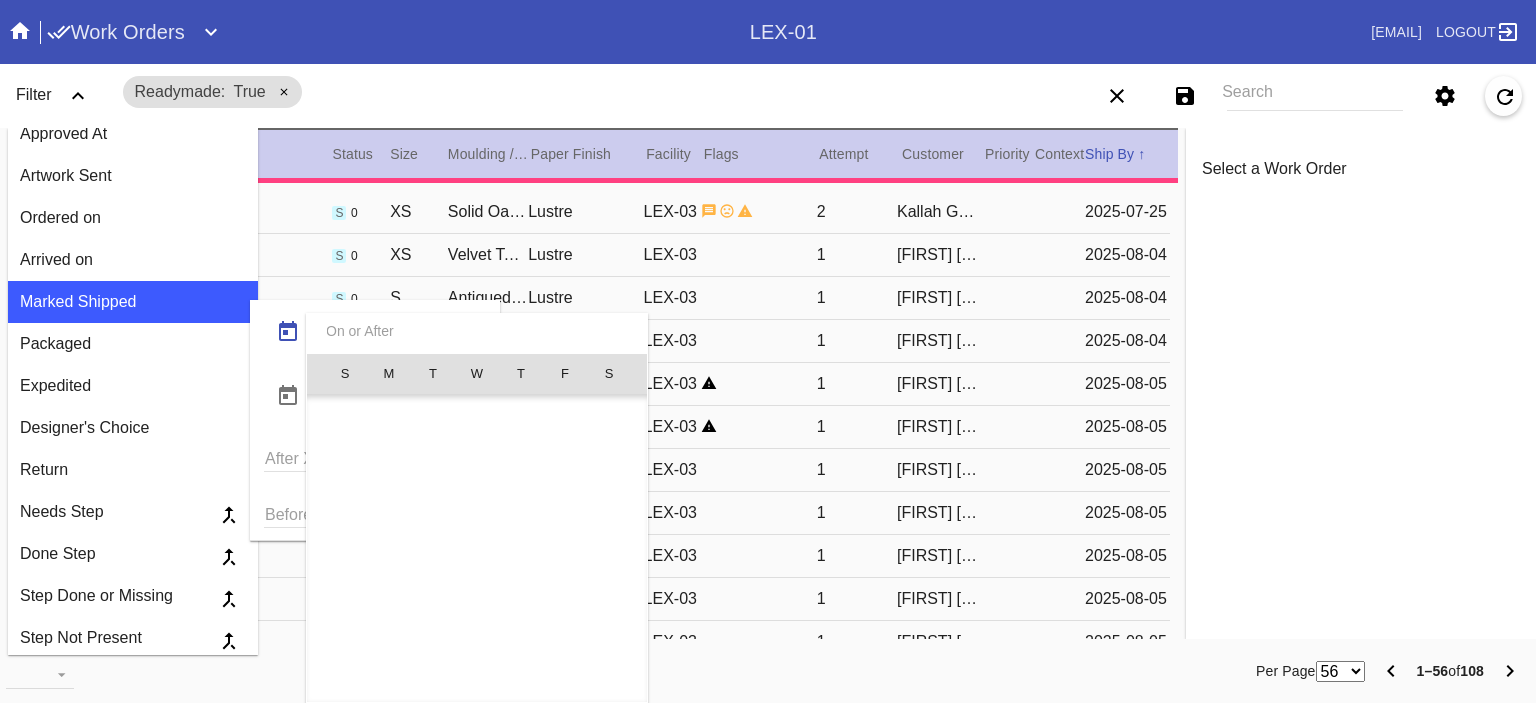scroll, scrollTop: 462955, scrollLeft: 0, axis: vertical 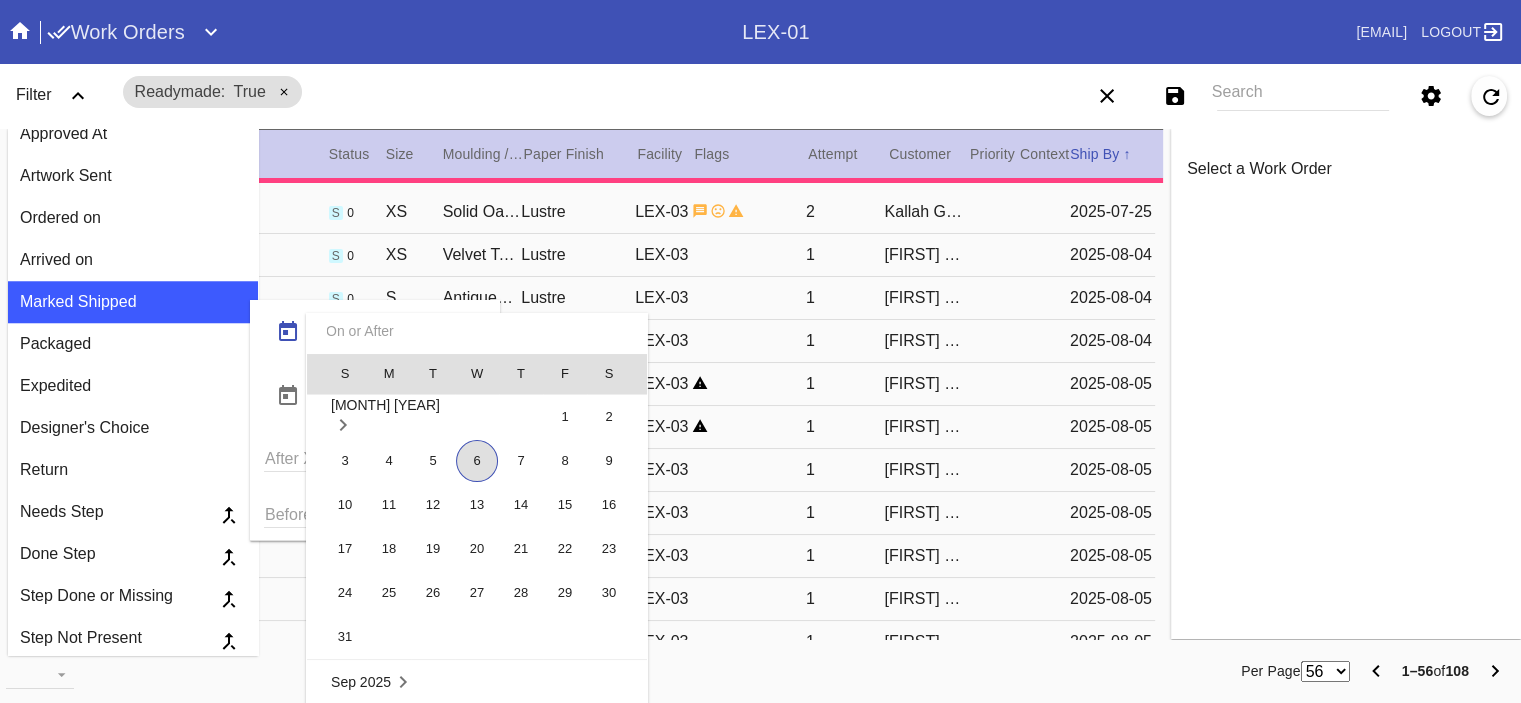 click on "6" at bounding box center [477, 461] 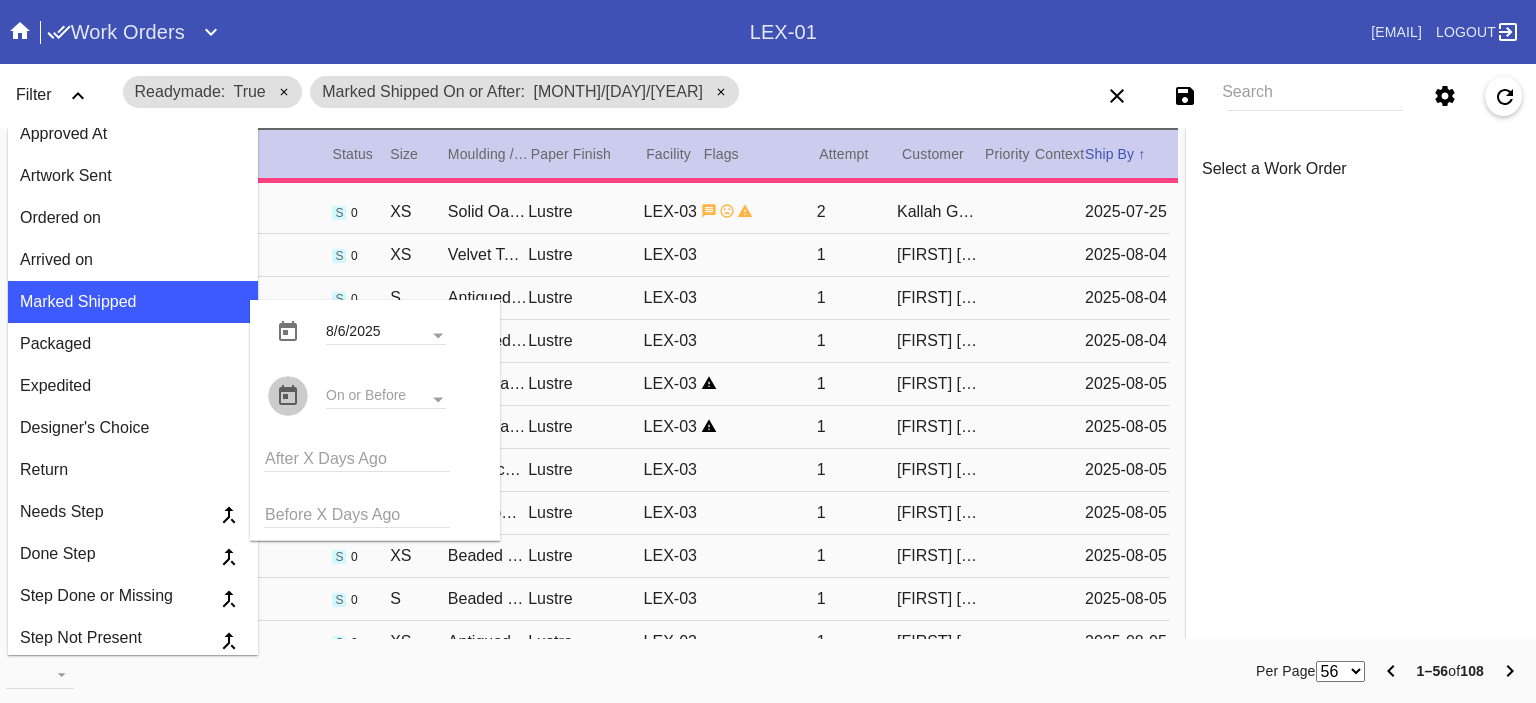 click at bounding box center [288, 396] 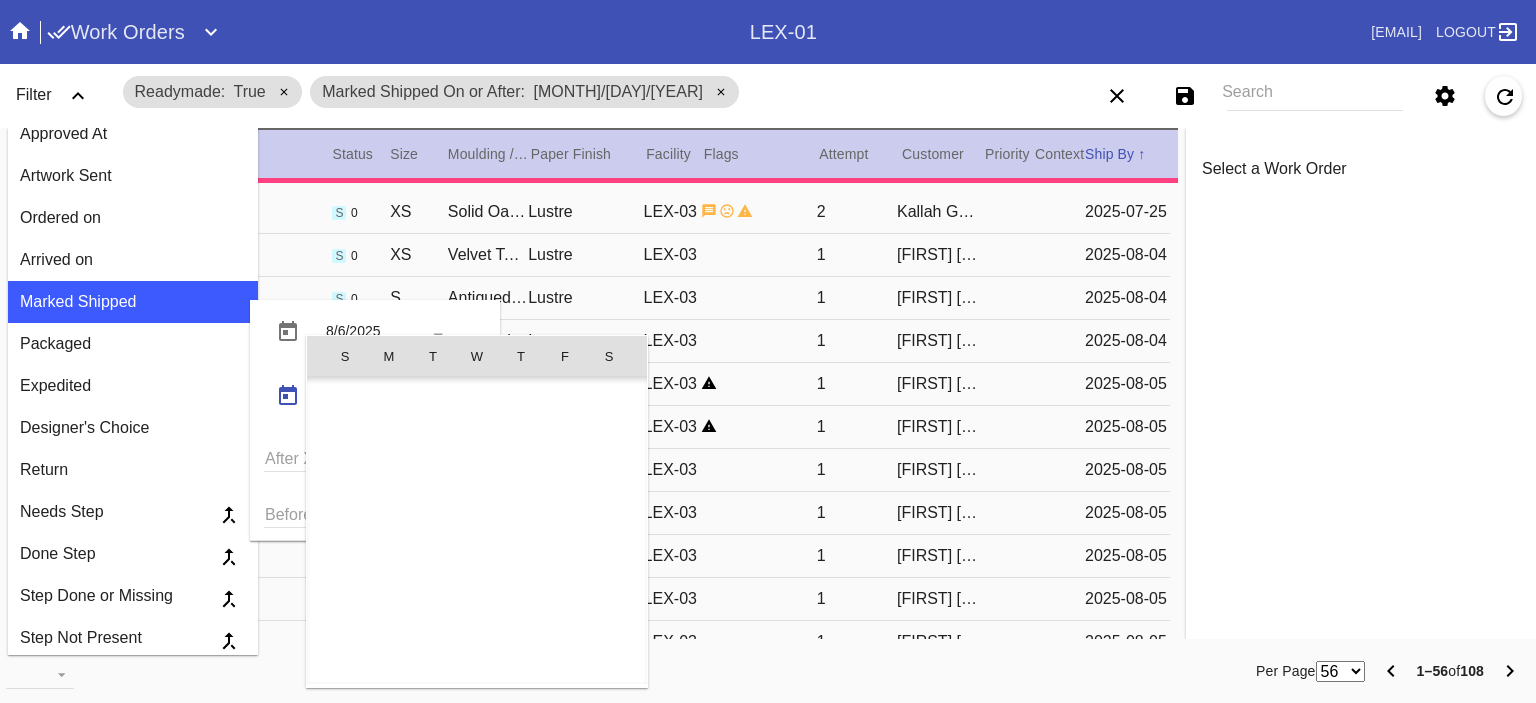 scroll, scrollTop: 462955, scrollLeft: 0, axis: vertical 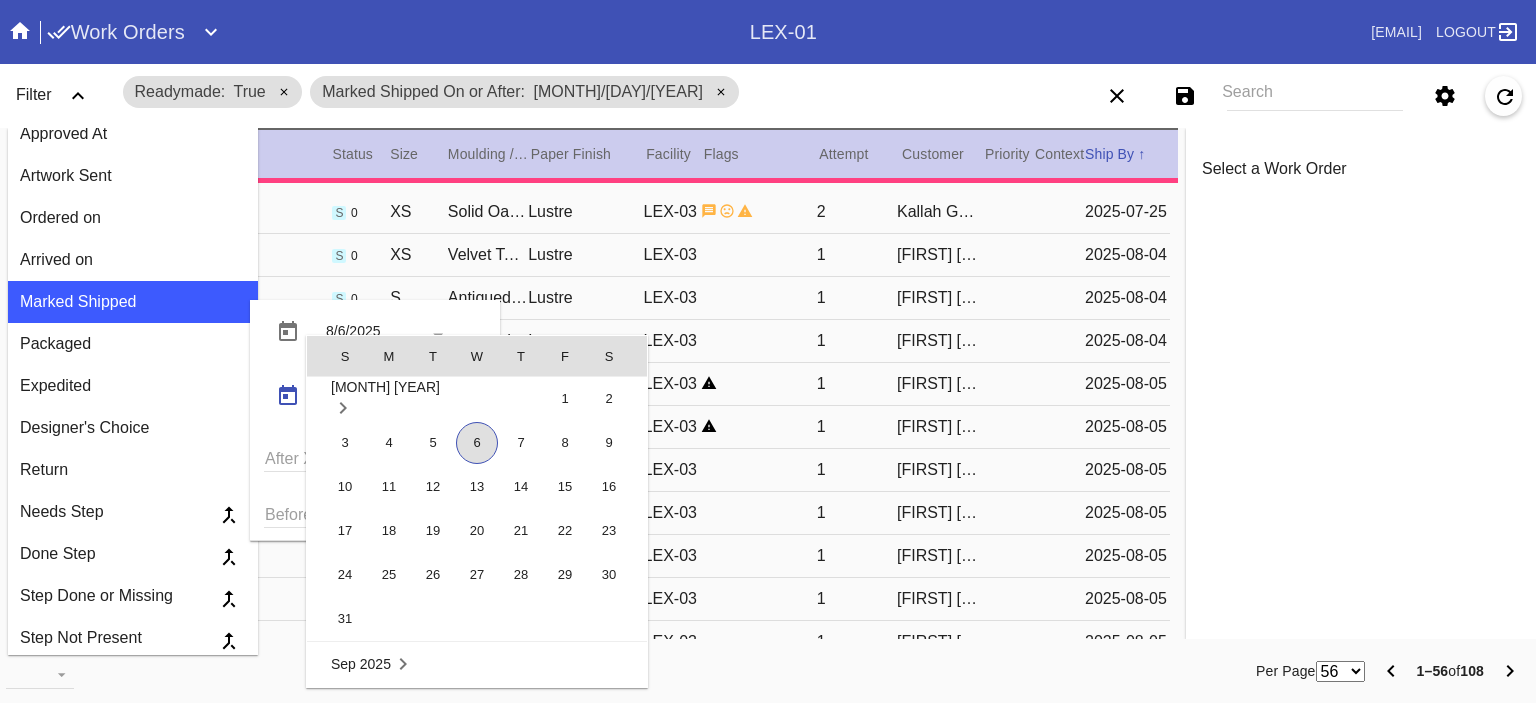 click on "6" at bounding box center [477, 443] 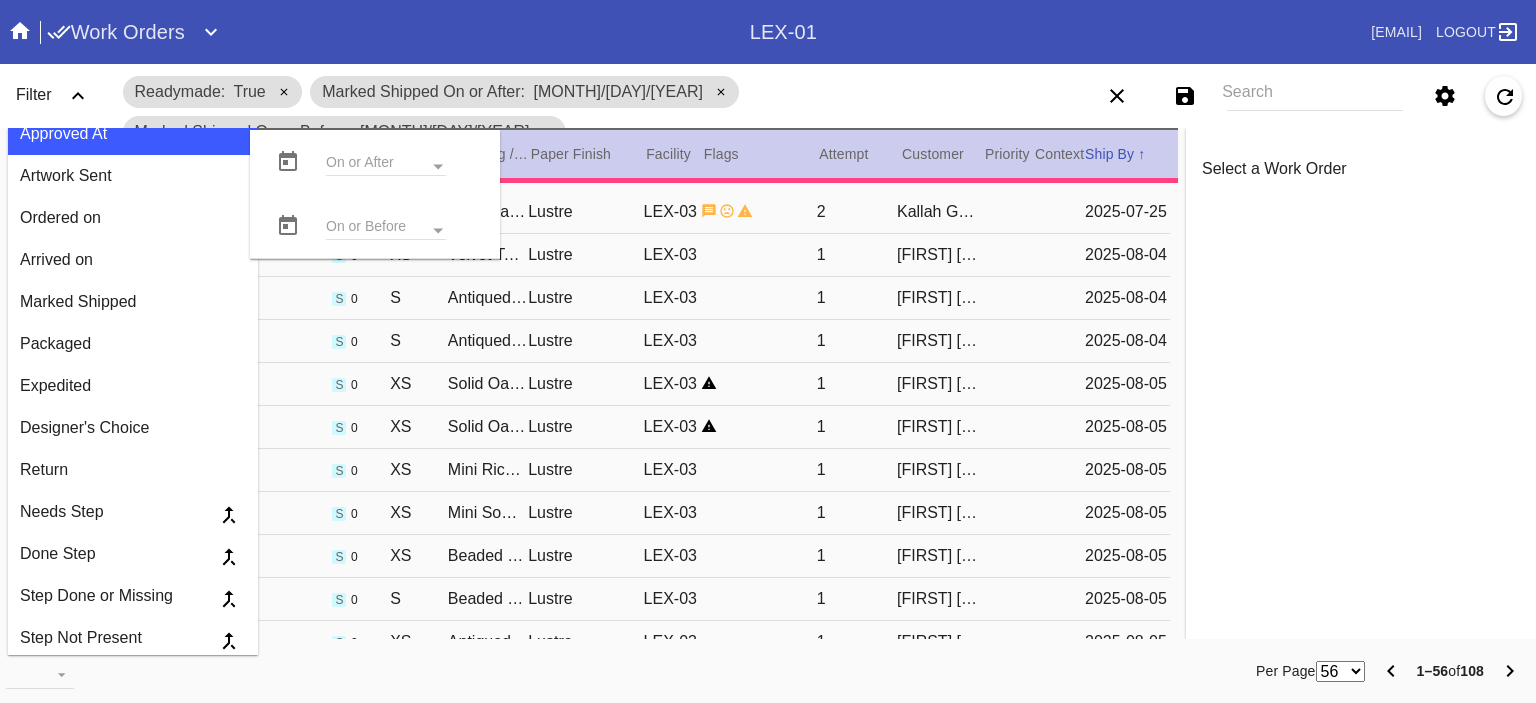click 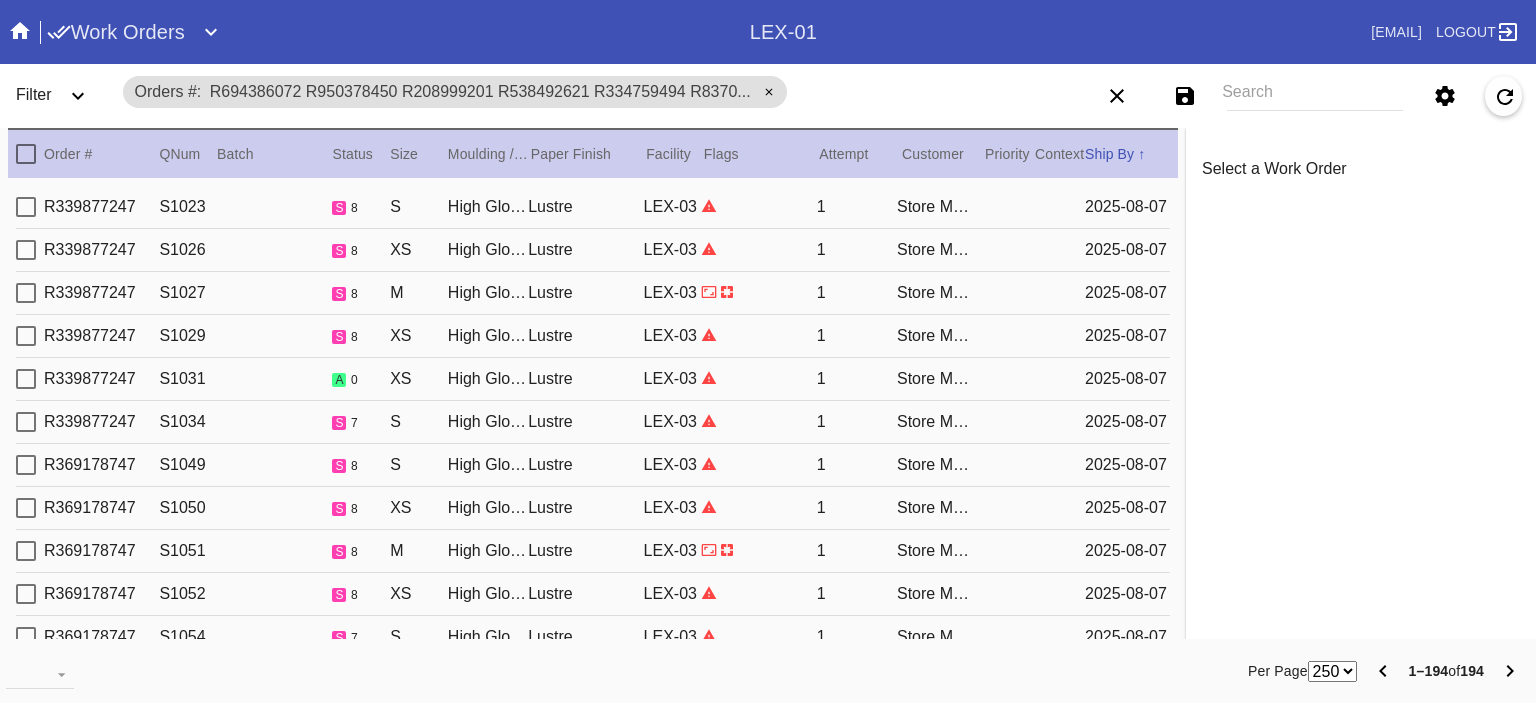 select on "number:250" 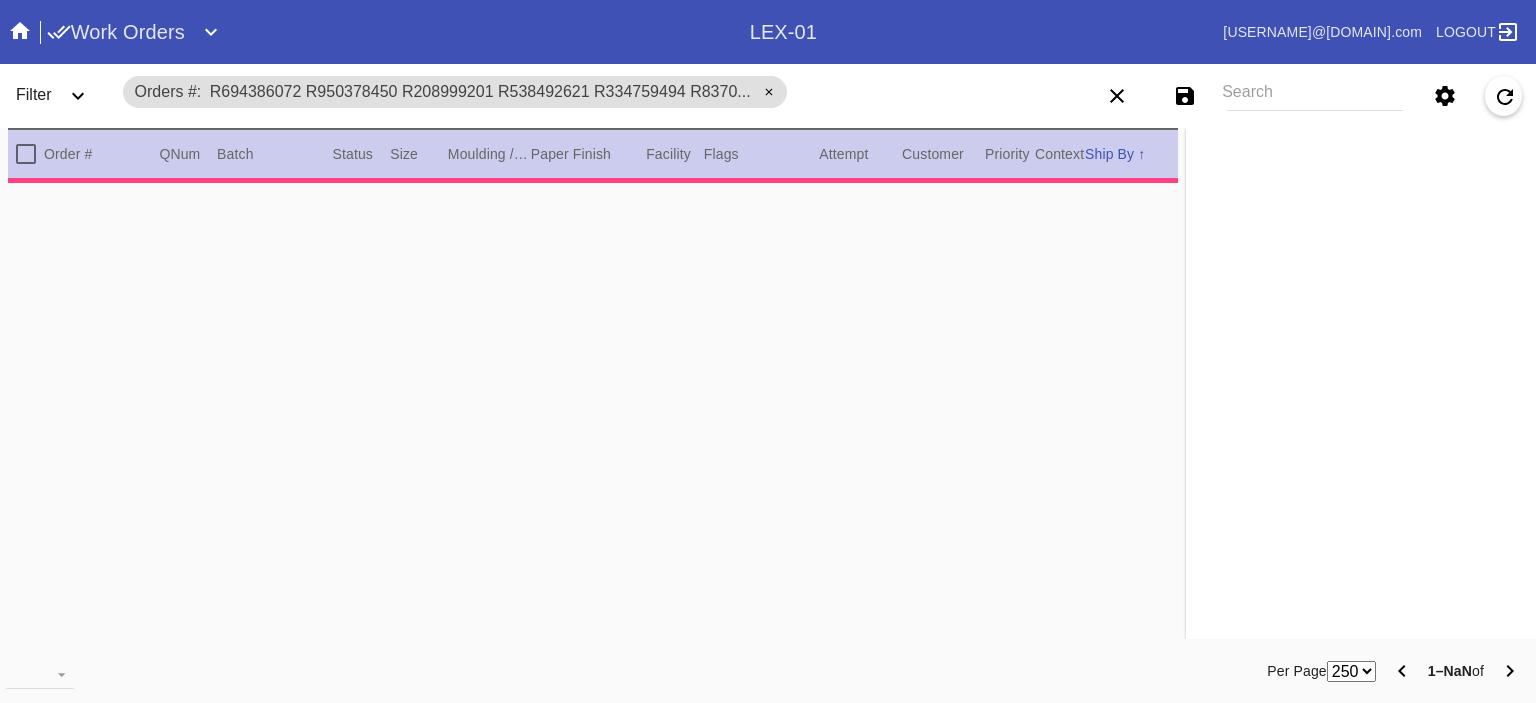 scroll, scrollTop: 0, scrollLeft: 0, axis: both 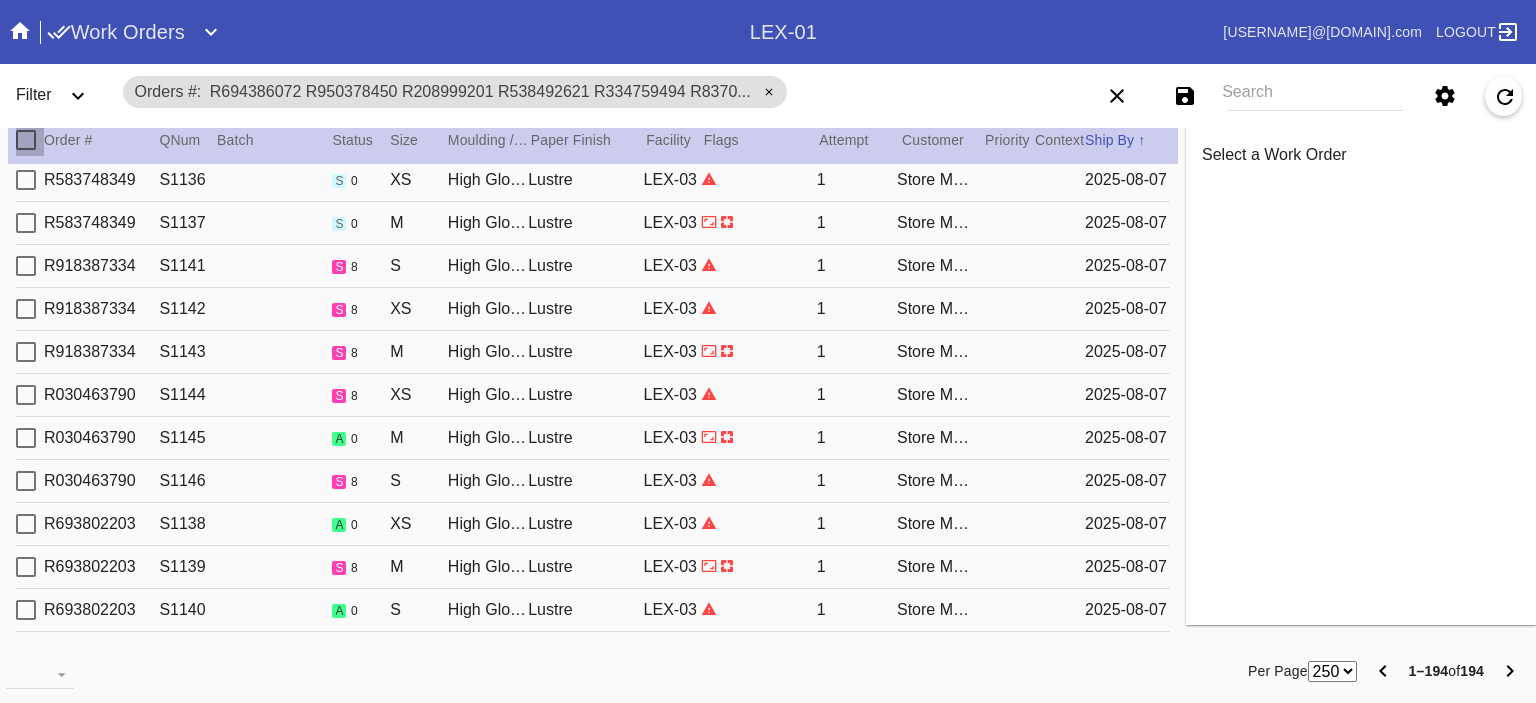 click at bounding box center [26, 140] 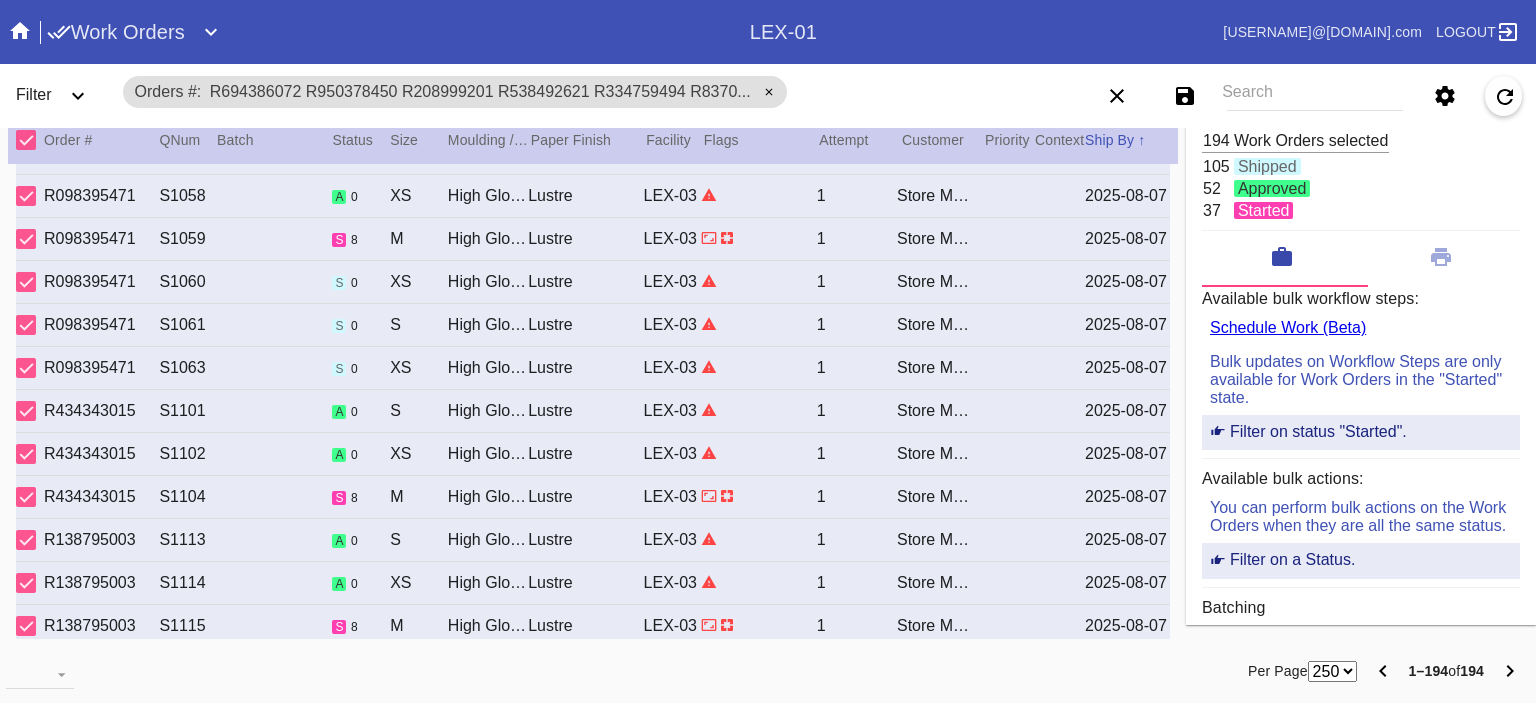 scroll, scrollTop: 0, scrollLeft: 0, axis: both 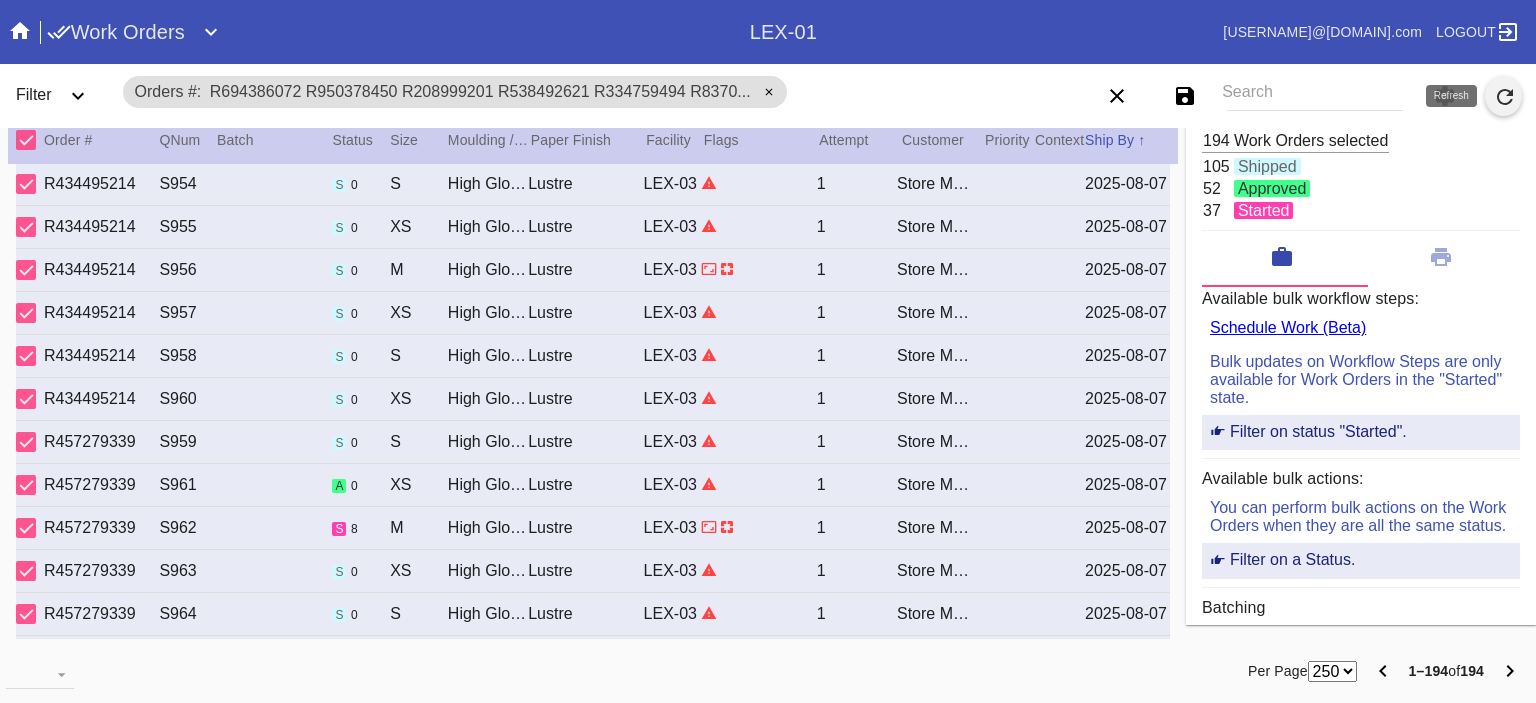 click at bounding box center (1503, 96) 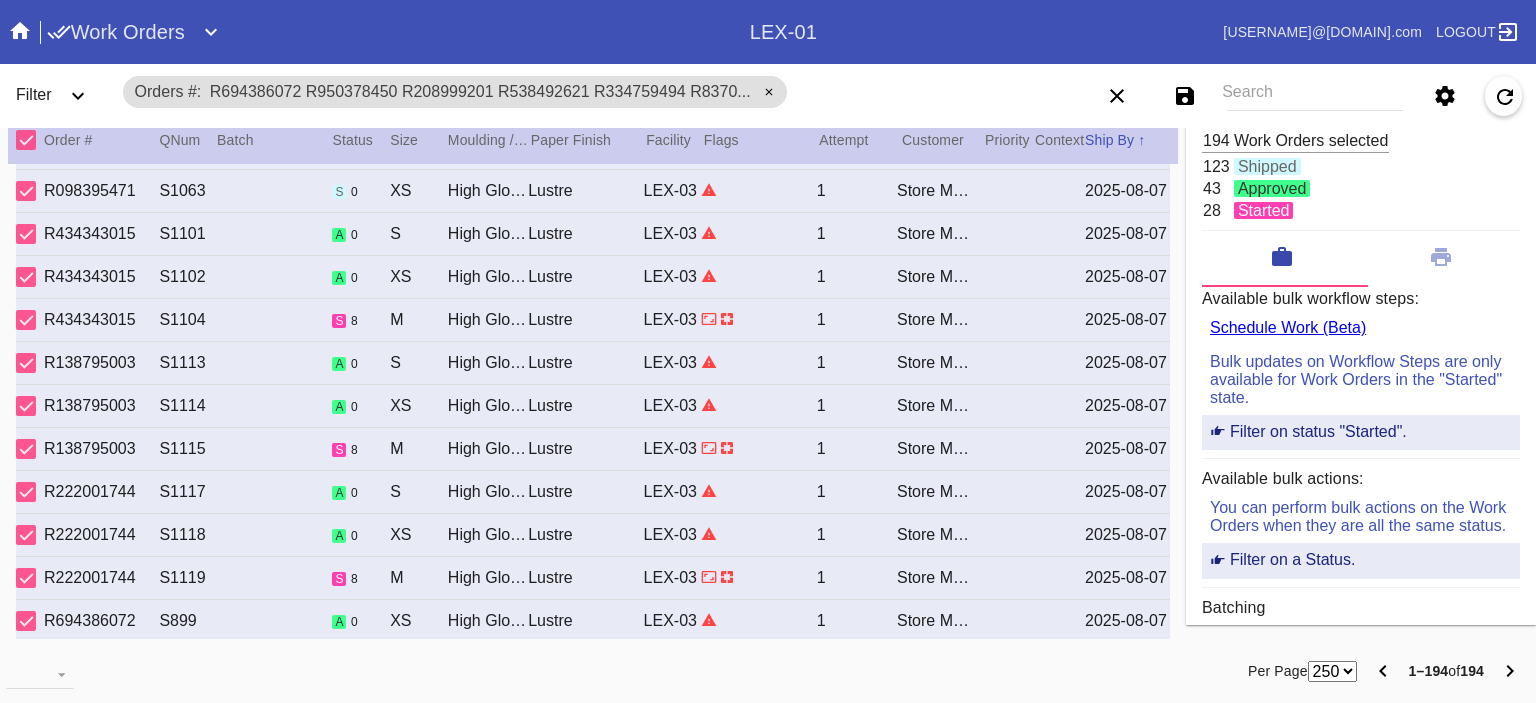 scroll, scrollTop: 0, scrollLeft: 0, axis: both 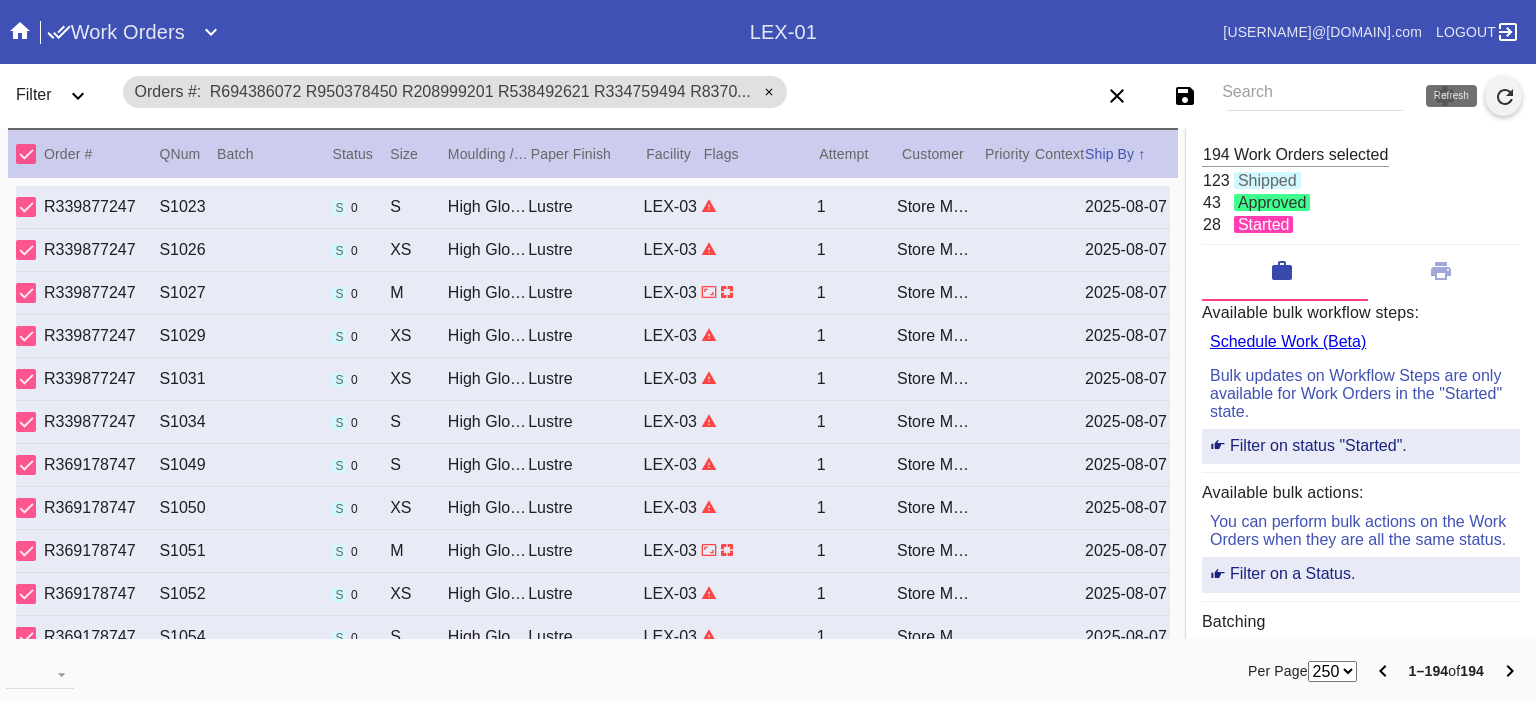 click at bounding box center [1503, 96] 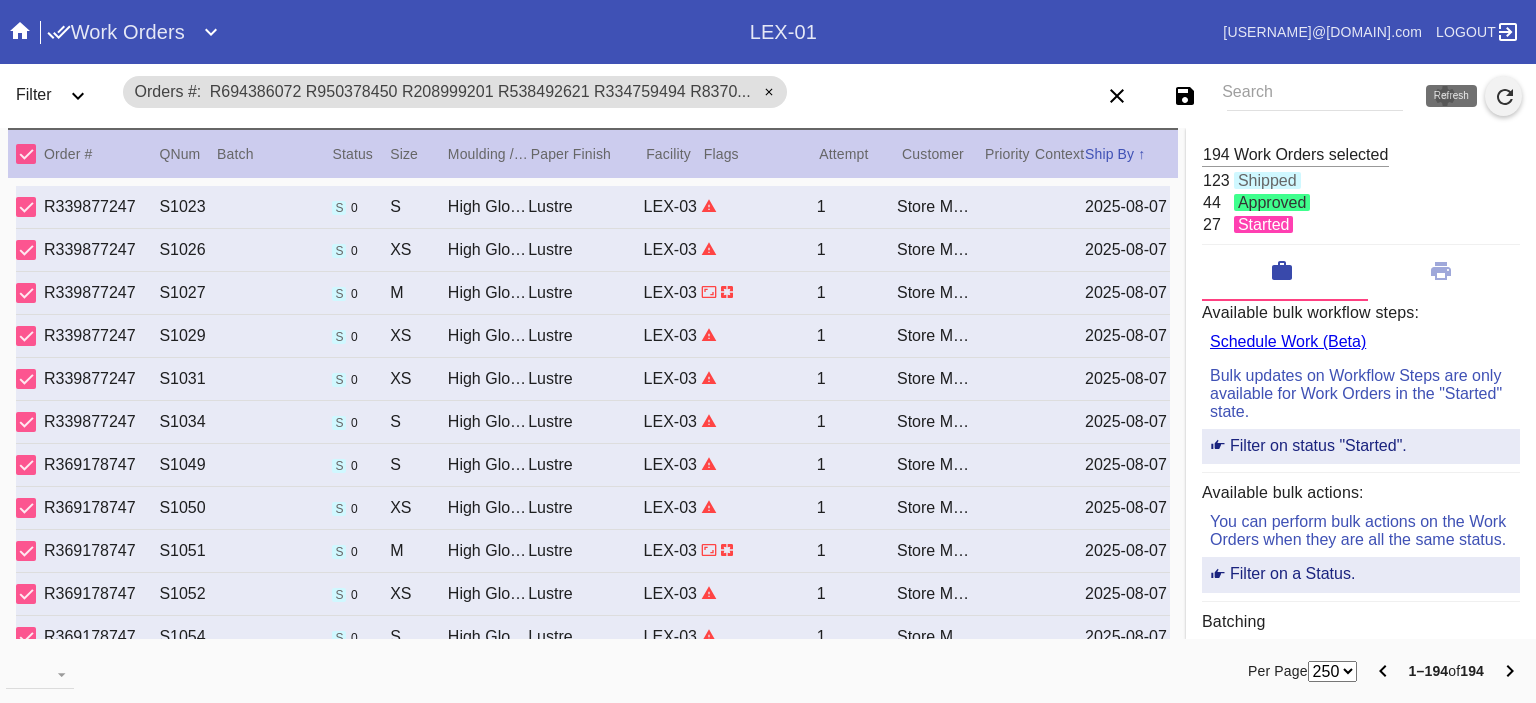 click 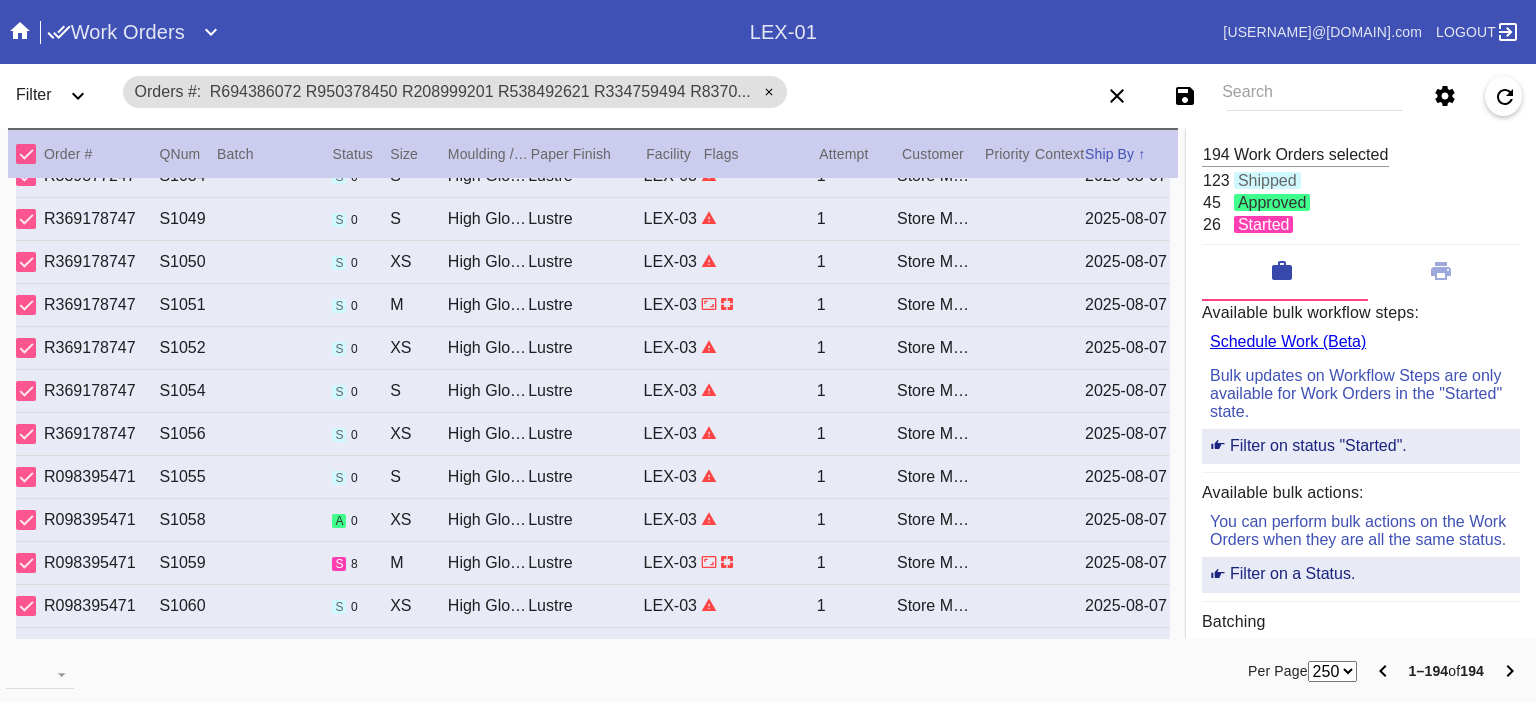 scroll, scrollTop: 0, scrollLeft: 0, axis: both 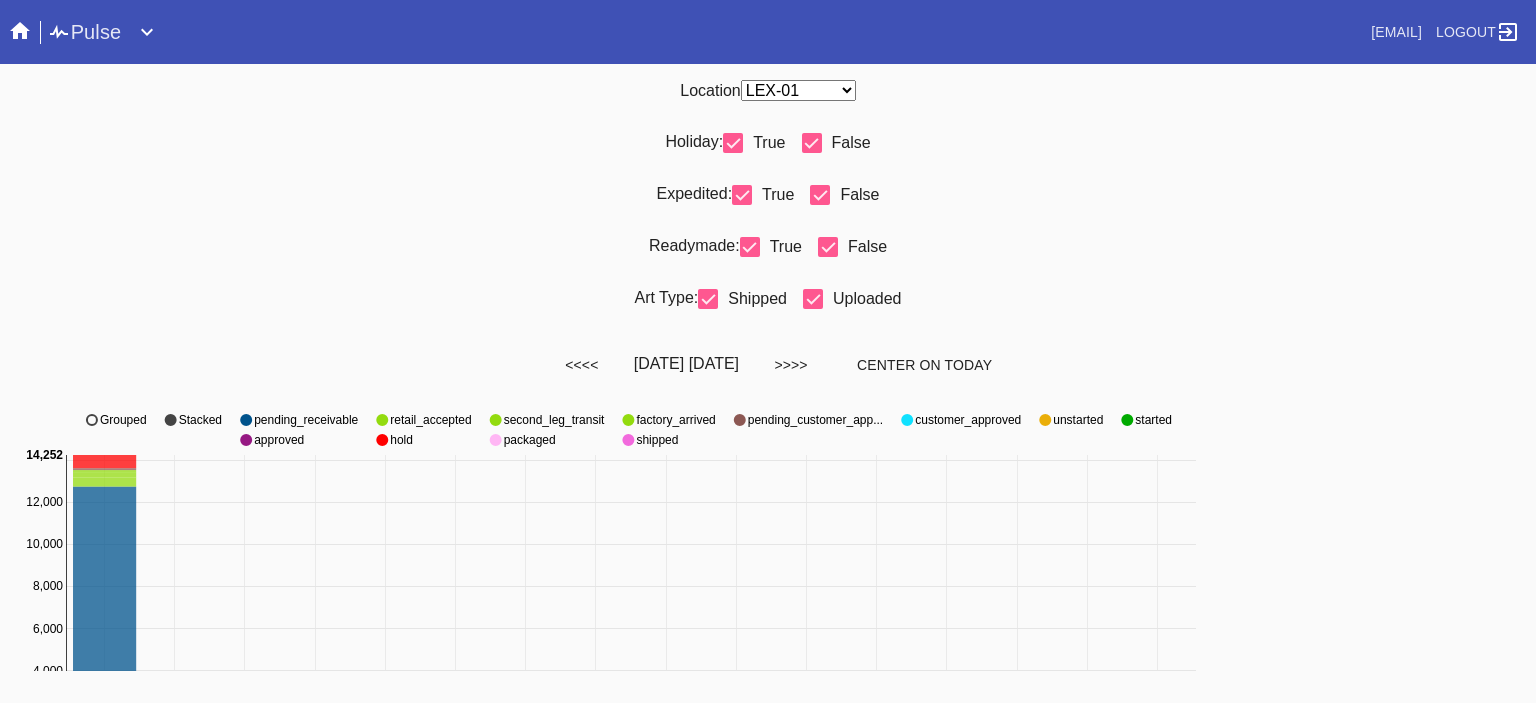 click on "Any Location DCA-05 ELP-01 LAS-01 LEX-01 LEX-03" at bounding box center [798, 90] 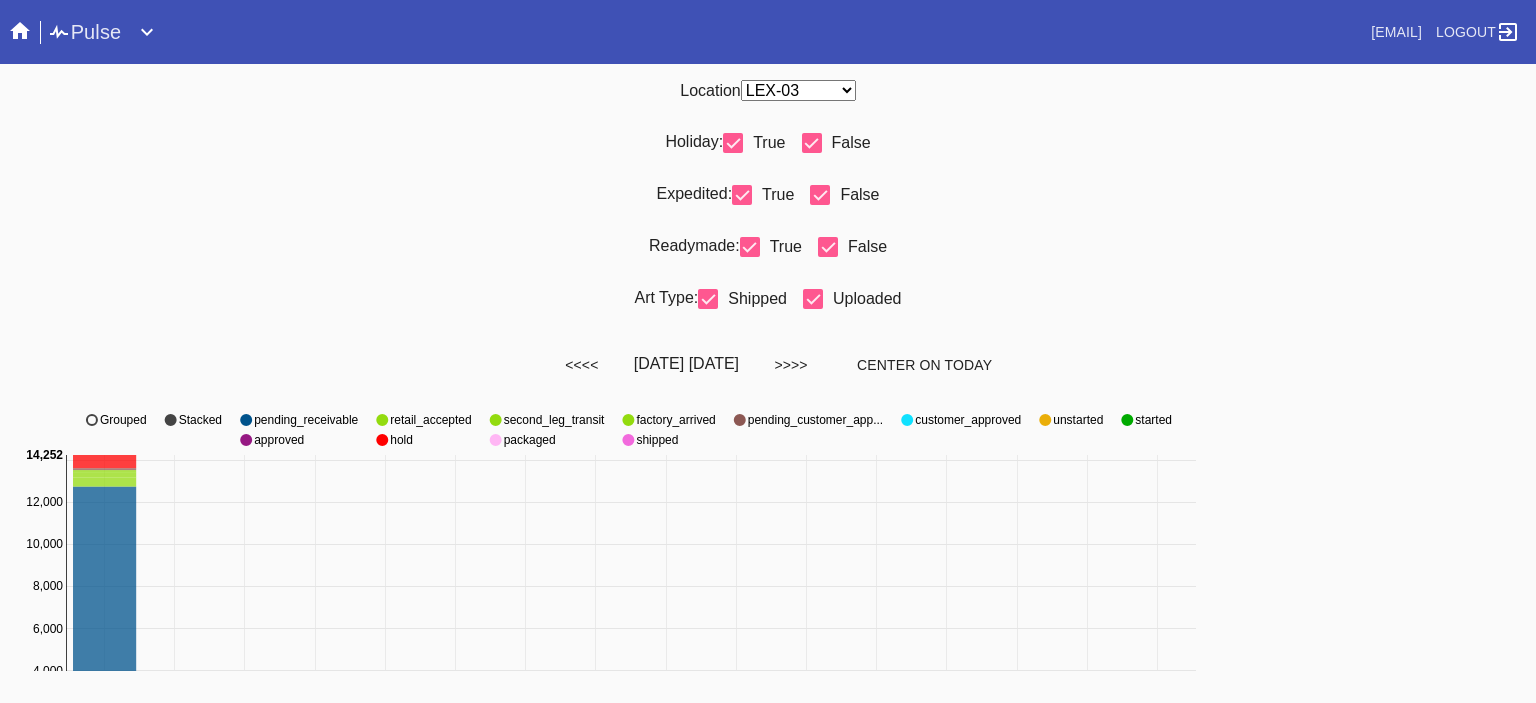 click on "Any Location DCA-05 ELP-01 LAS-01 LEX-01 LEX-03" at bounding box center [798, 90] 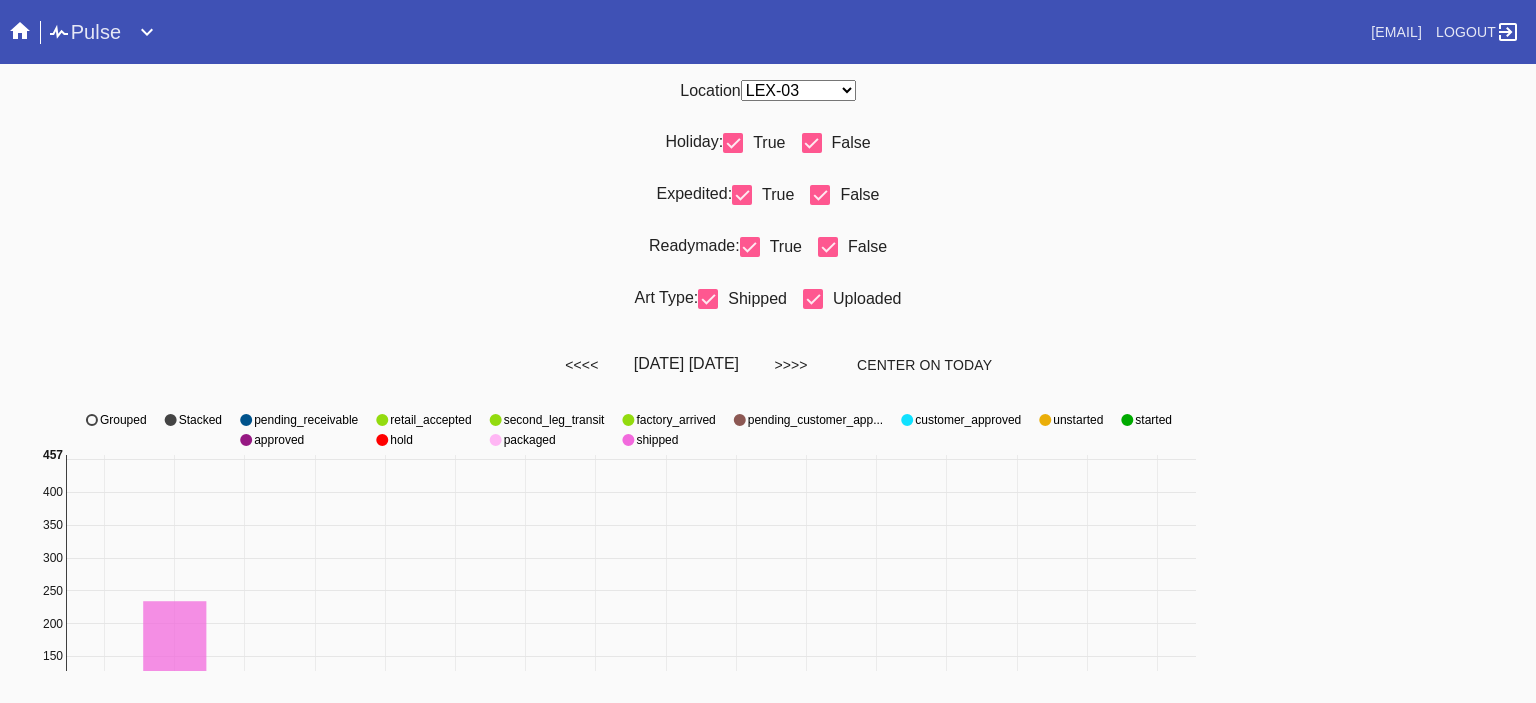 scroll, scrollTop: 936, scrollLeft: 0, axis: vertical 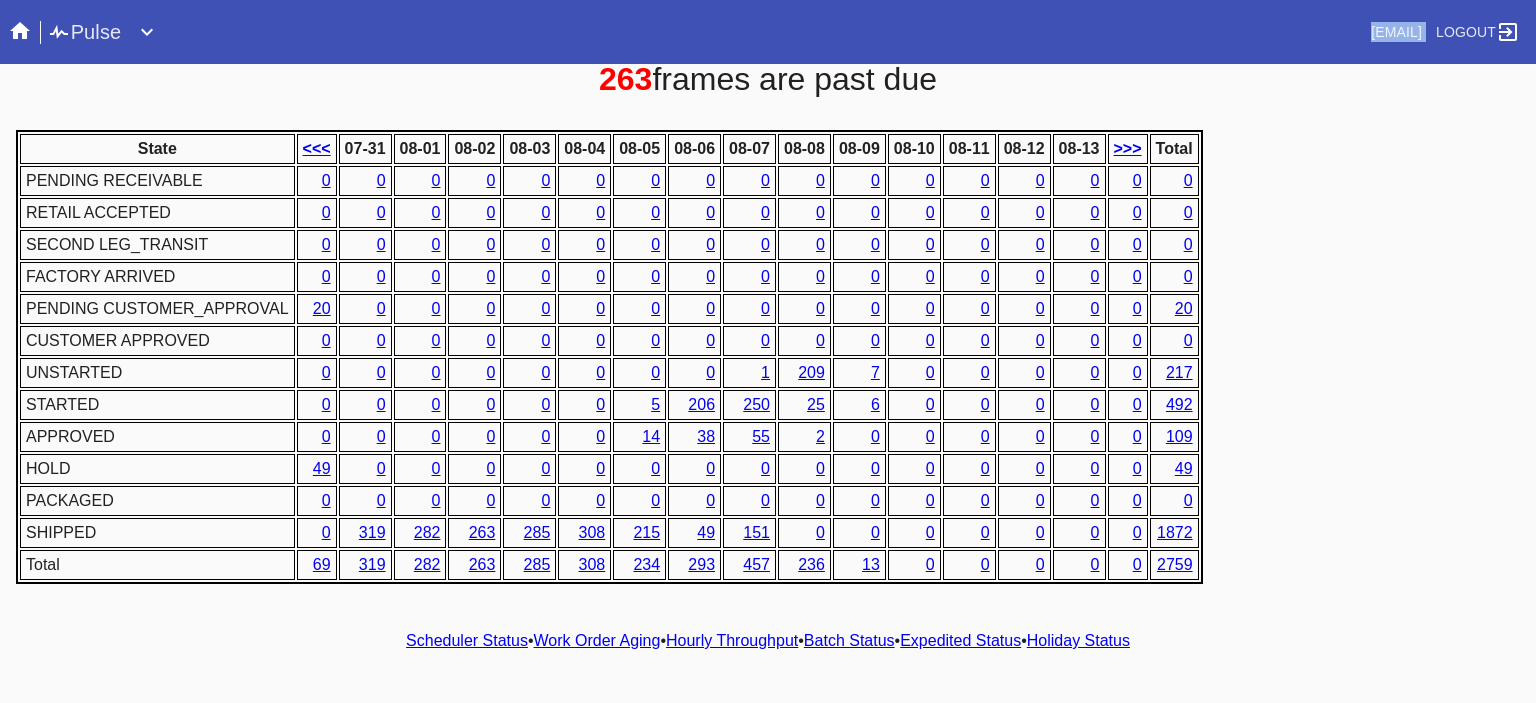 drag, startPoint x: 172, startPoint y: 86, endPoint x: 102, endPoint y: -121, distance: 218.51544 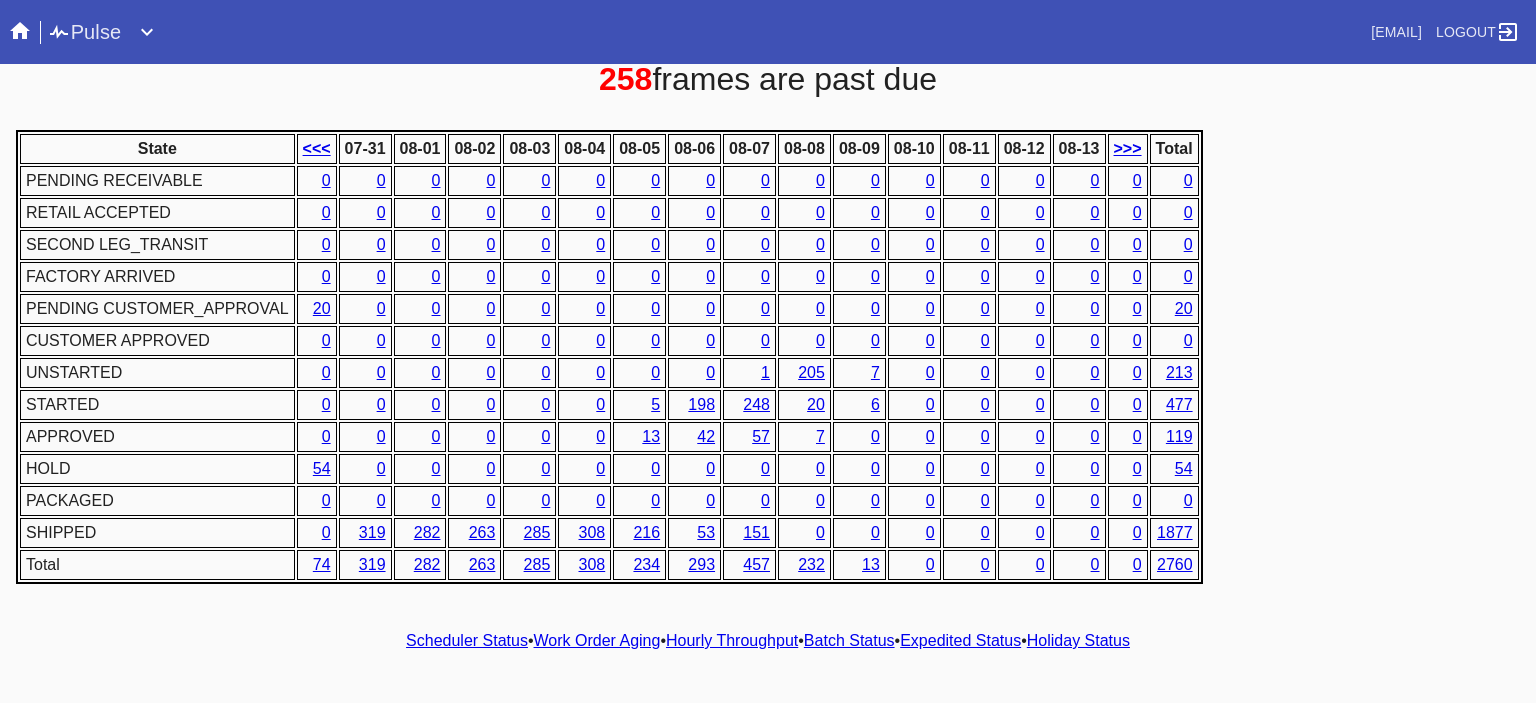 click on "5" at bounding box center (639, 405) 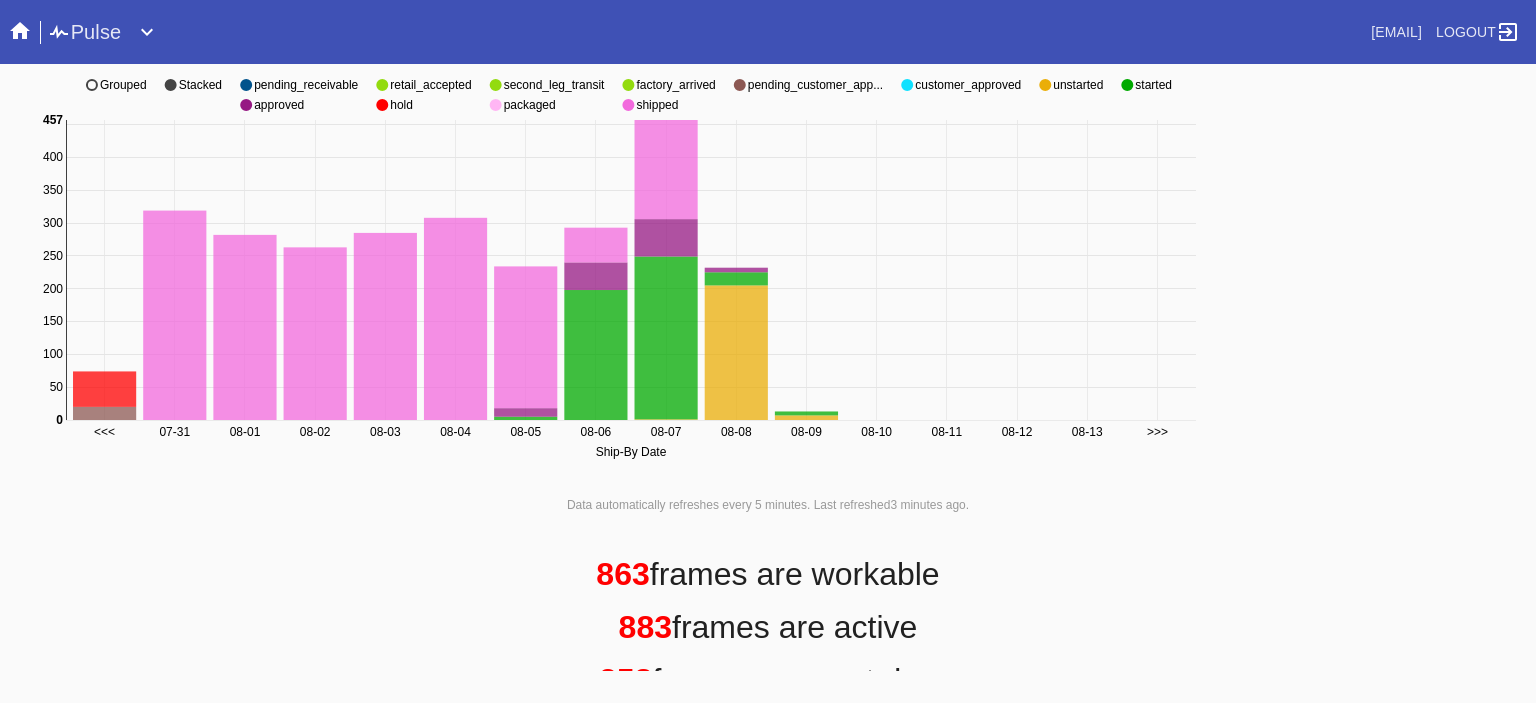 scroll, scrollTop: 0, scrollLeft: 0, axis: both 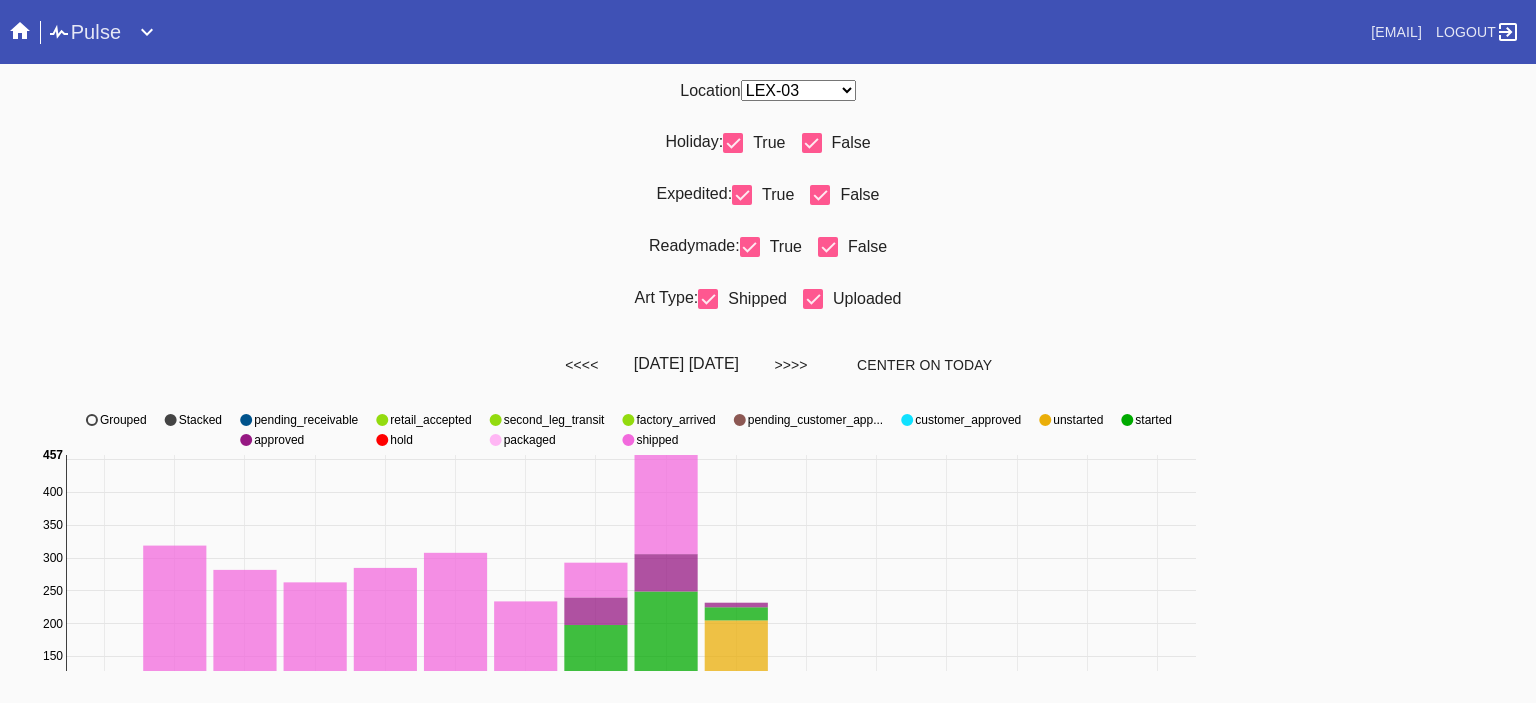 click on "Any Location DCA-05 ELP-01 LAS-01 LEX-01 LEX-03" at bounding box center (798, 90) 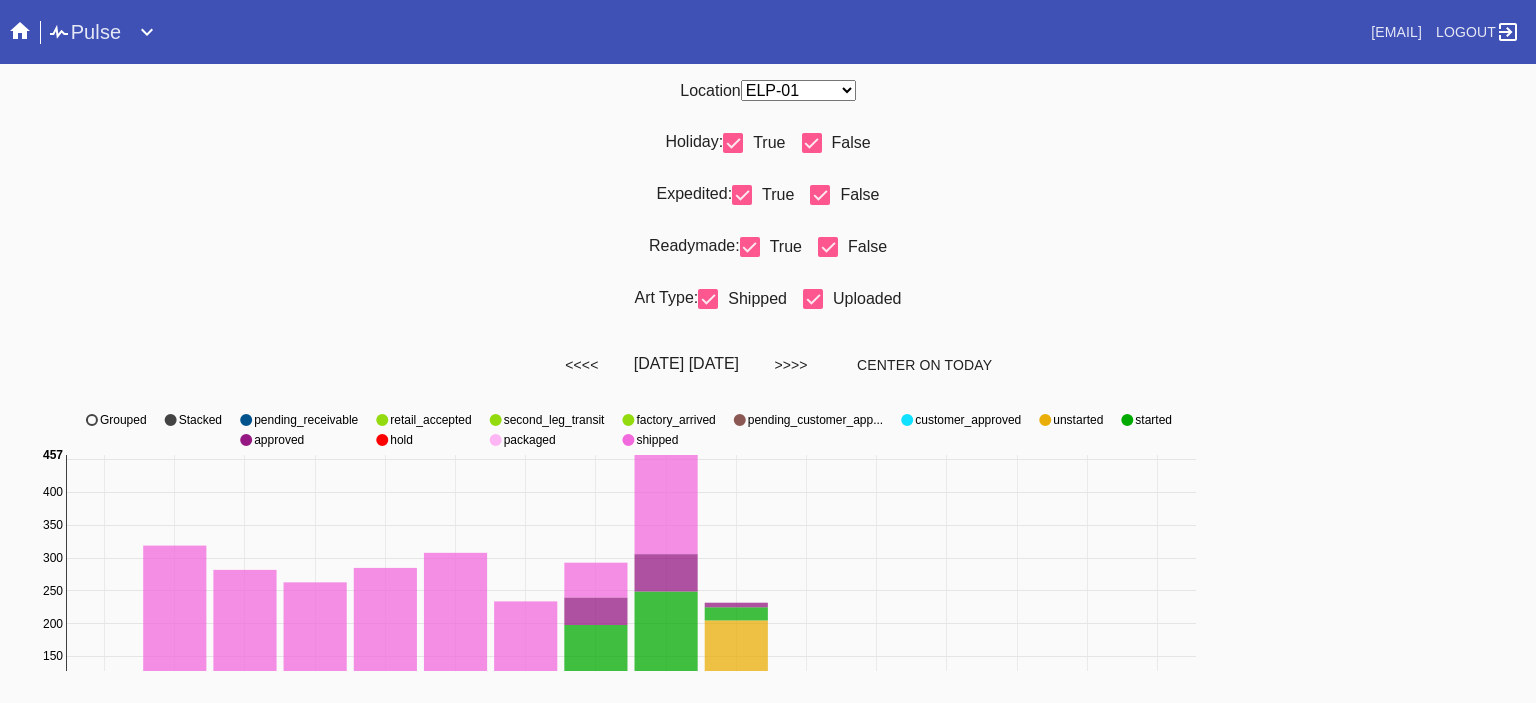 click on "Any Location DCA-05 ELP-01 LAS-01 LEX-01 LEX-03" at bounding box center [798, 90] 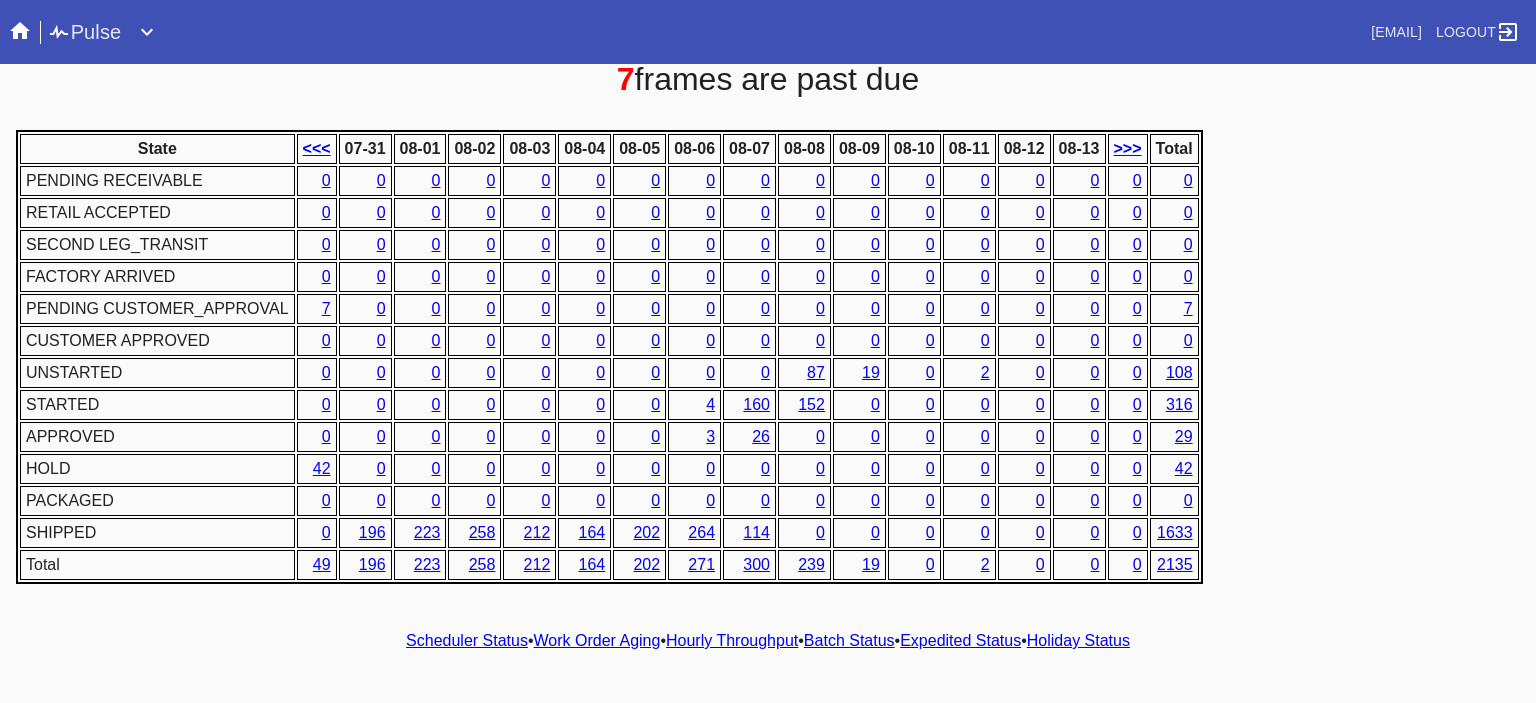 scroll, scrollTop: 936, scrollLeft: 0, axis: vertical 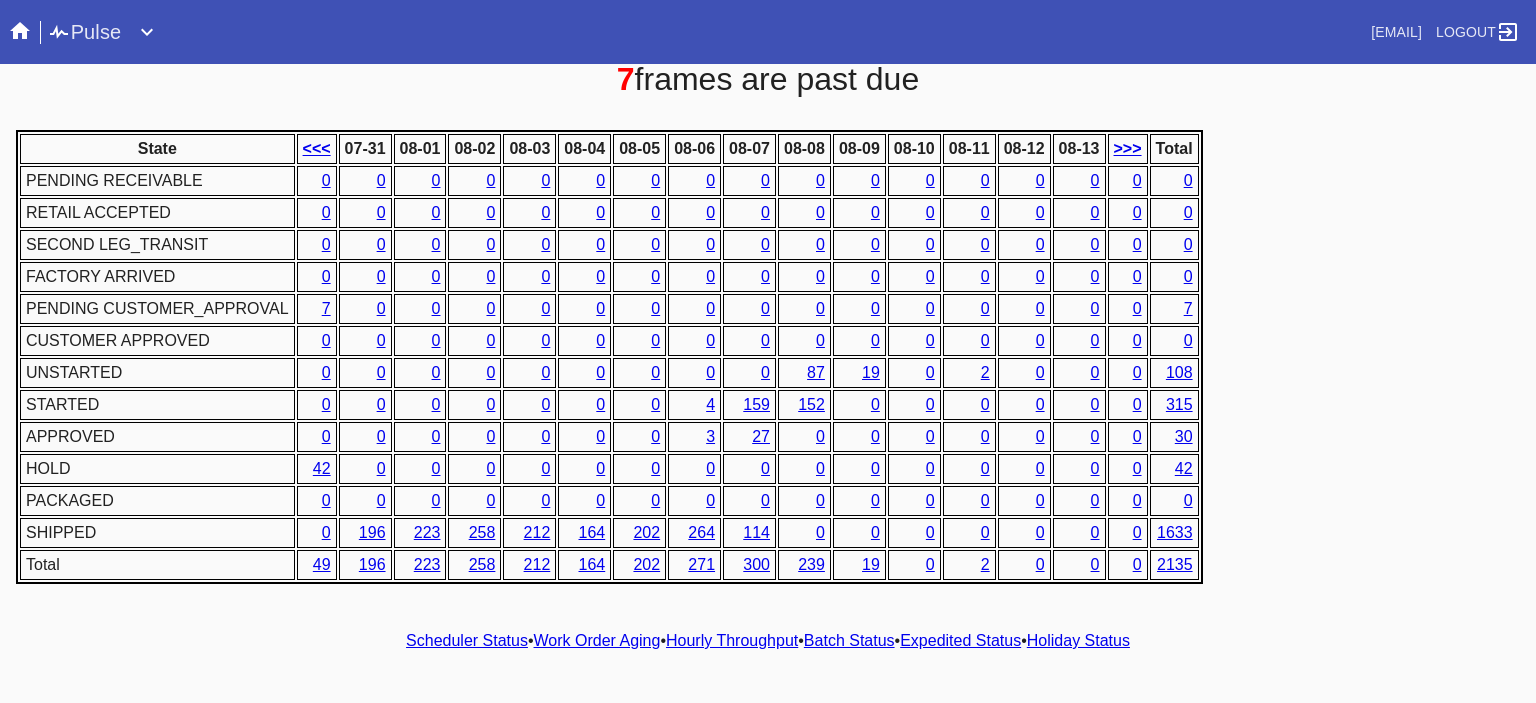 click on "State <<< 07-31 08-01 08-02 08-03 08-04 08-05 08-06 08-07 08-08 08-09 08-10 08-11 08-12 08-13 >>> Total PENDING RECEIVABLE 0 0 0 0 0 0 0 0 0 0 0 0 0 0 0 0 0 RETAIL ACCEPTED 0 0 0 0 0 0 0 0 0 0 0 0 0 0 0 0 0 SECOND LEG_TRANSIT 0 0 0 0 0 0 0 0 0 0 0 0 0 0 0 0 0 FACTORY ARRIVED 0 0 0 0 0 0 0 0 0 0 0 0 0 0 0 0 0 PENDING CUSTOMER_APPROVAL 7 0 0 0 0 0 0 0 0 0 0 0 0 0 0 0 7 CUSTOMER APPROVED 0 0 0 0 0 0 0 0 0 0 0 0 0 0 0 0 0 UNSTARTED 0 0 0 0 0 0 0 0 0 87 19 0 2 0 0 0 108 STARTED 0 0 0 0 0 0 0 4 159 152 0 0 0 0 0 0 315 APPROVED 0 0 0 0 0 0 0 3 27 0 0 0 0 0 0 0 30 HOLD 42 0 0 0 0 0 0 0 0 0 0 0 0 0 0 0 42 PACKAGED 0 0 0 0 0 0 0 0 0 0 0 0 0 0 0 0 0 SHIPPED 0 196 223 258 212 164 202 264 114 0 0 0 0 0 0 0 1633 Total 49 196 223 258 212 164 202 271 300 239 19 0 2 0 0 0 2135" at bounding box center [768, 357] 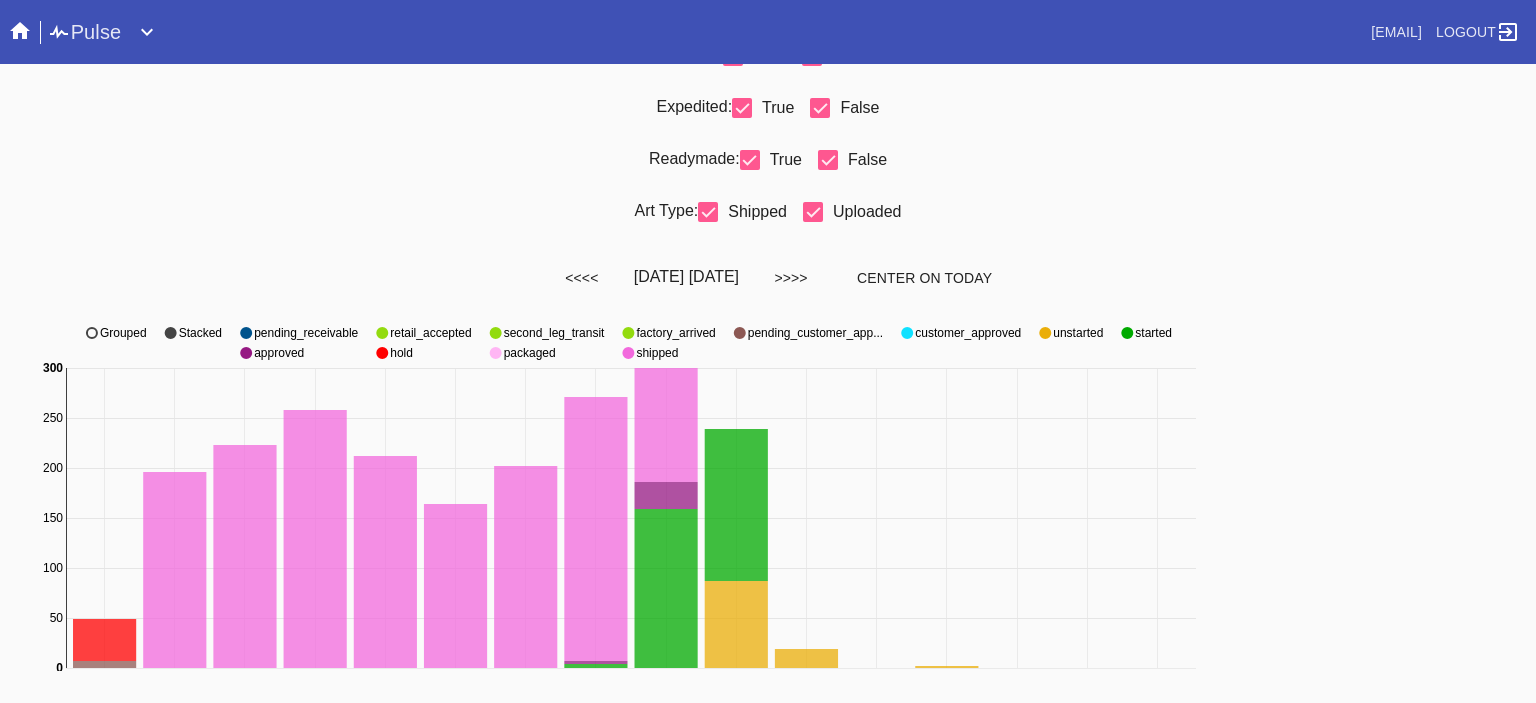 scroll, scrollTop: 0, scrollLeft: 0, axis: both 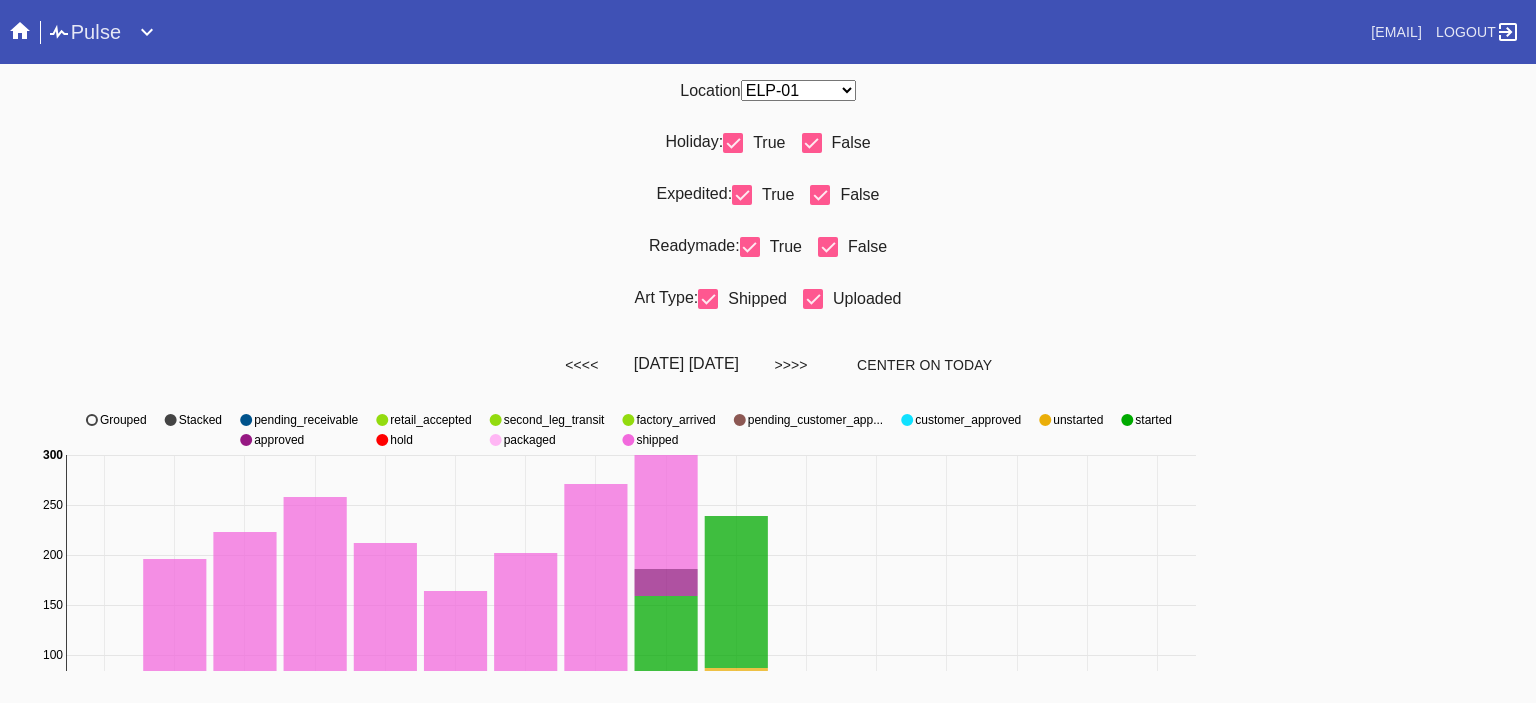 click on "Location   Any Location DCA-05 ELP-01 LAS-01 LEX-01 LEX-03" at bounding box center [768, 90] 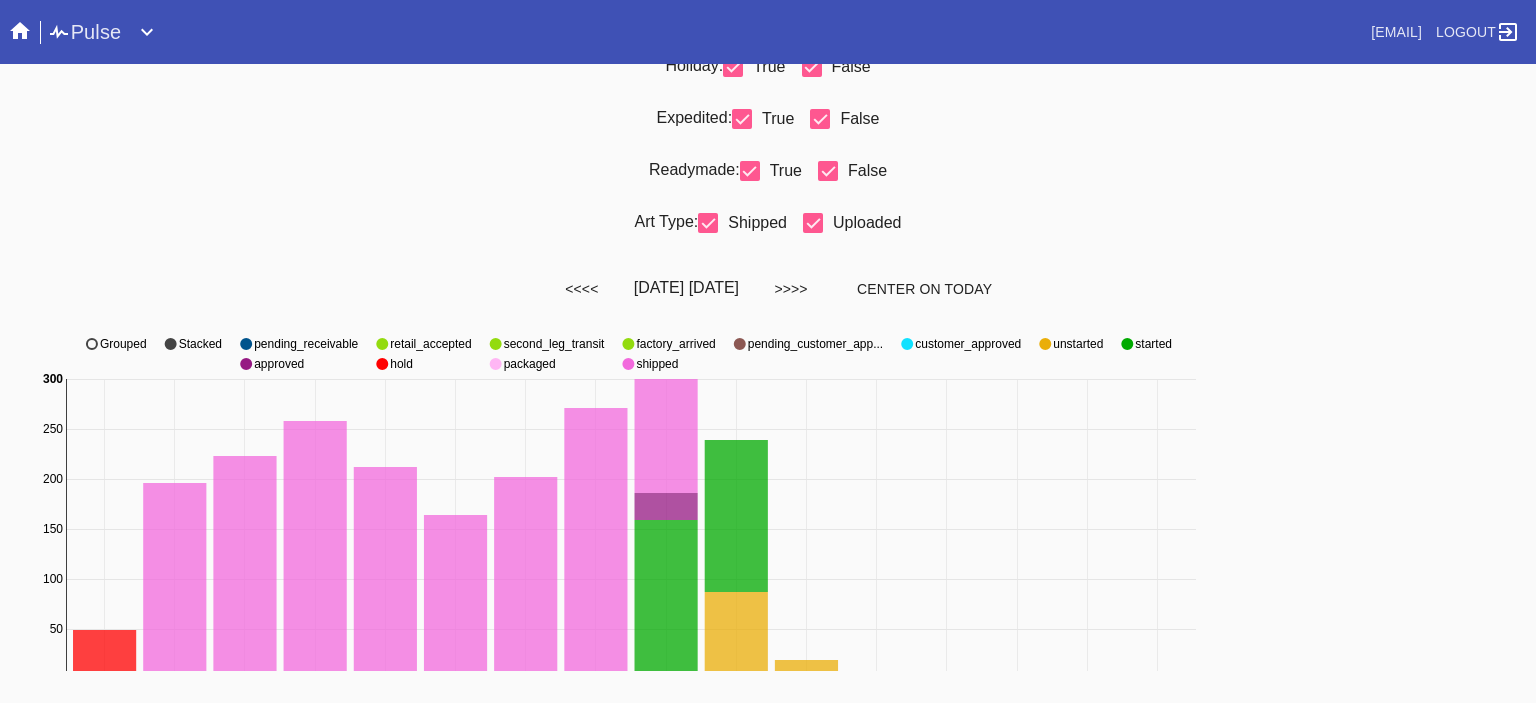 scroll, scrollTop: 0, scrollLeft: 0, axis: both 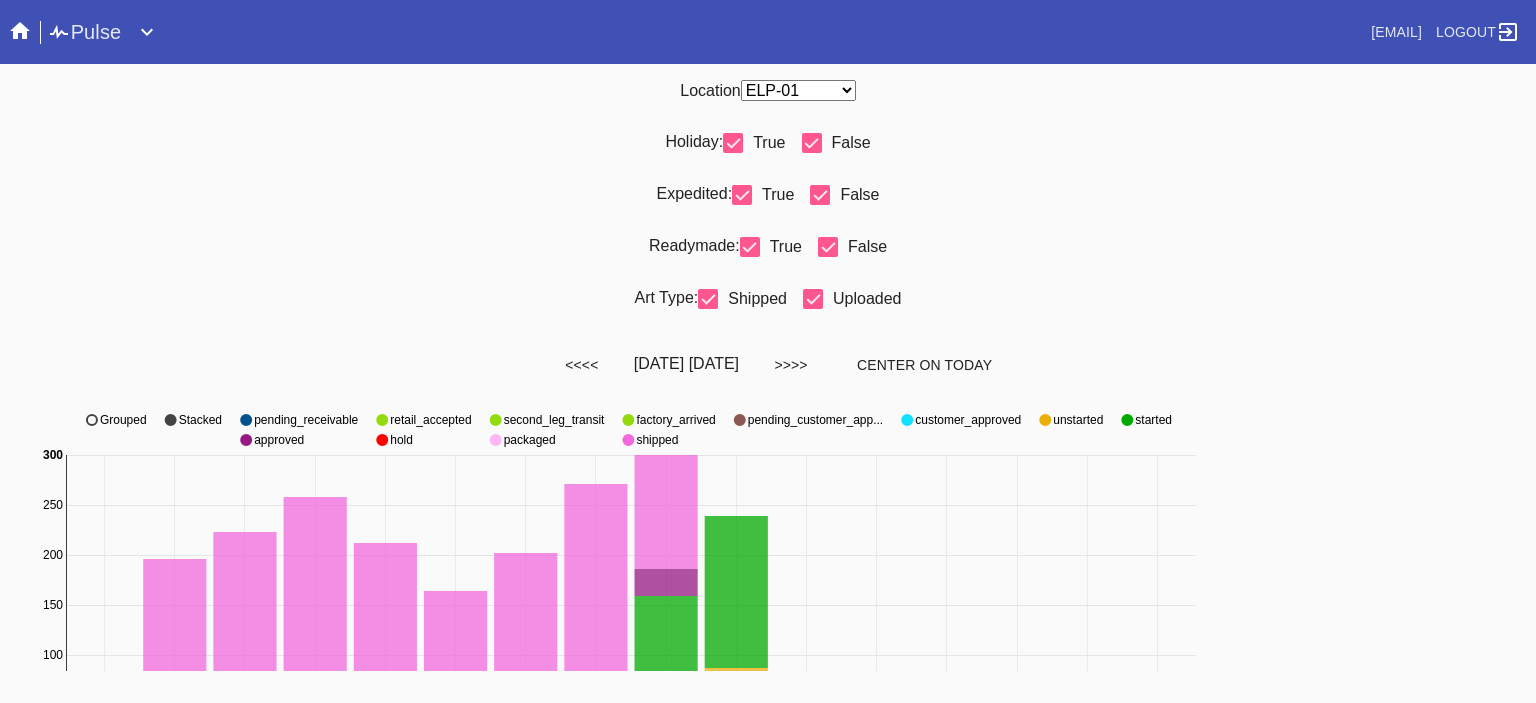 click on "Any Location DCA-05 ELP-01 LAS-01 LEX-01 LEX-03" at bounding box center [798, 90] 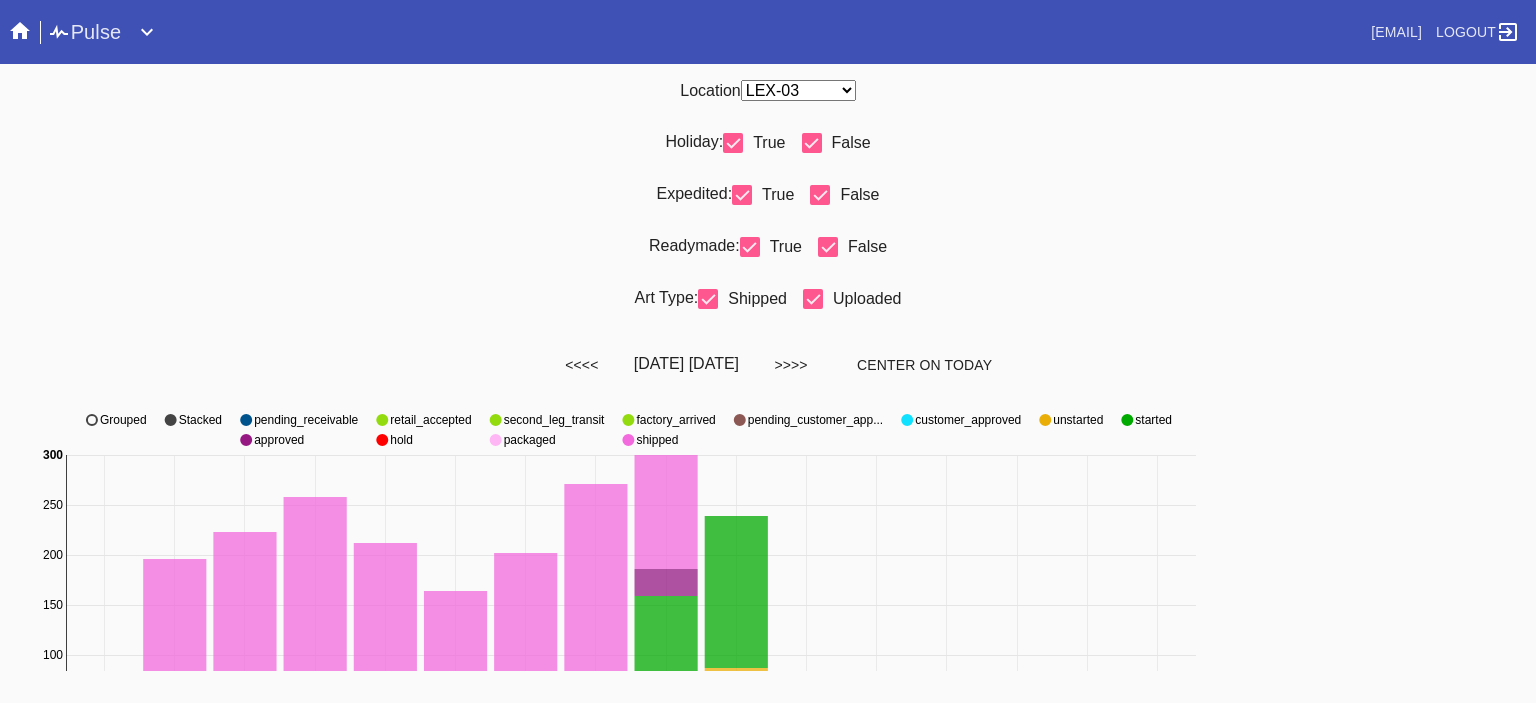 click on "Any Location DCA-05 ELP-01 LAS-01 LEX-01 LEX-03" at bounding box center (798, 90) 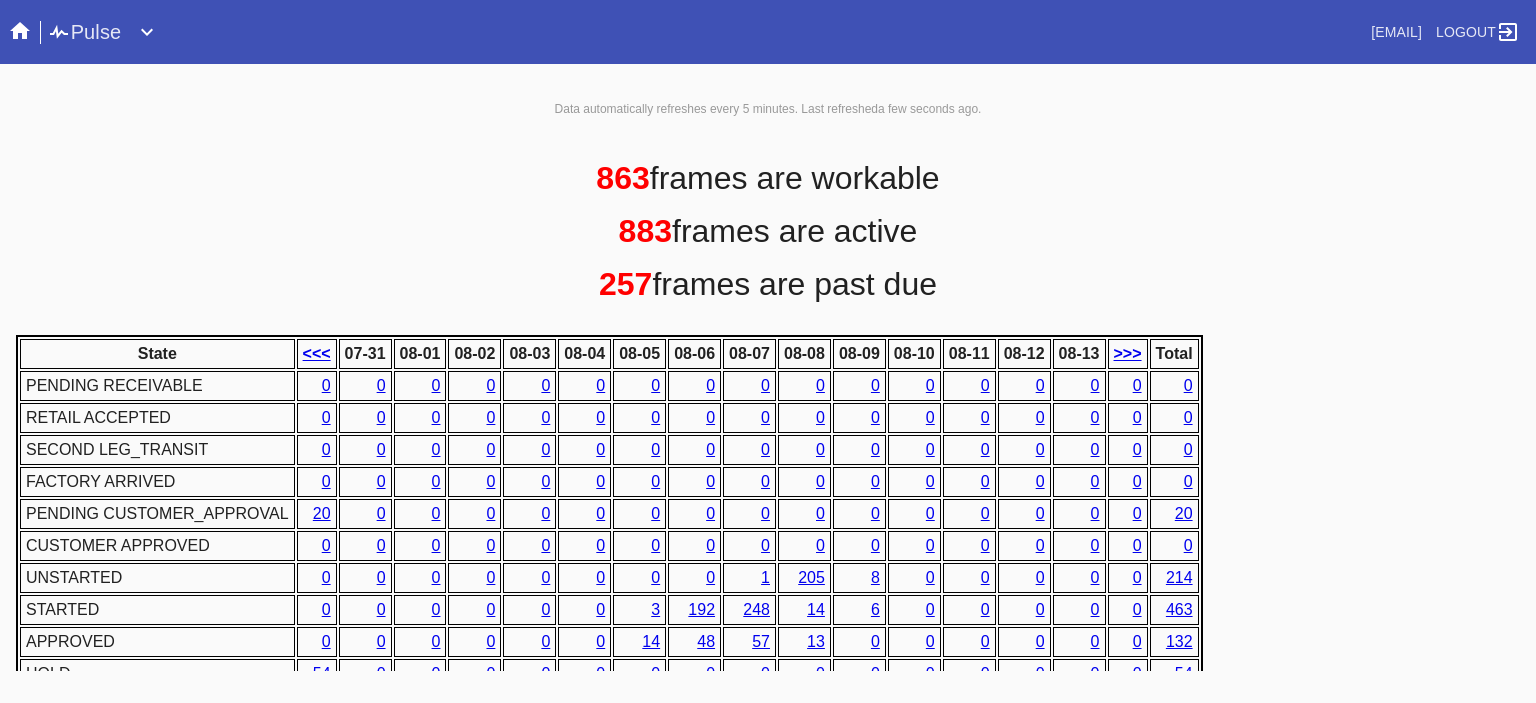 scroll, scrollTop: 924, scrollLeft: 0, axis: vertical 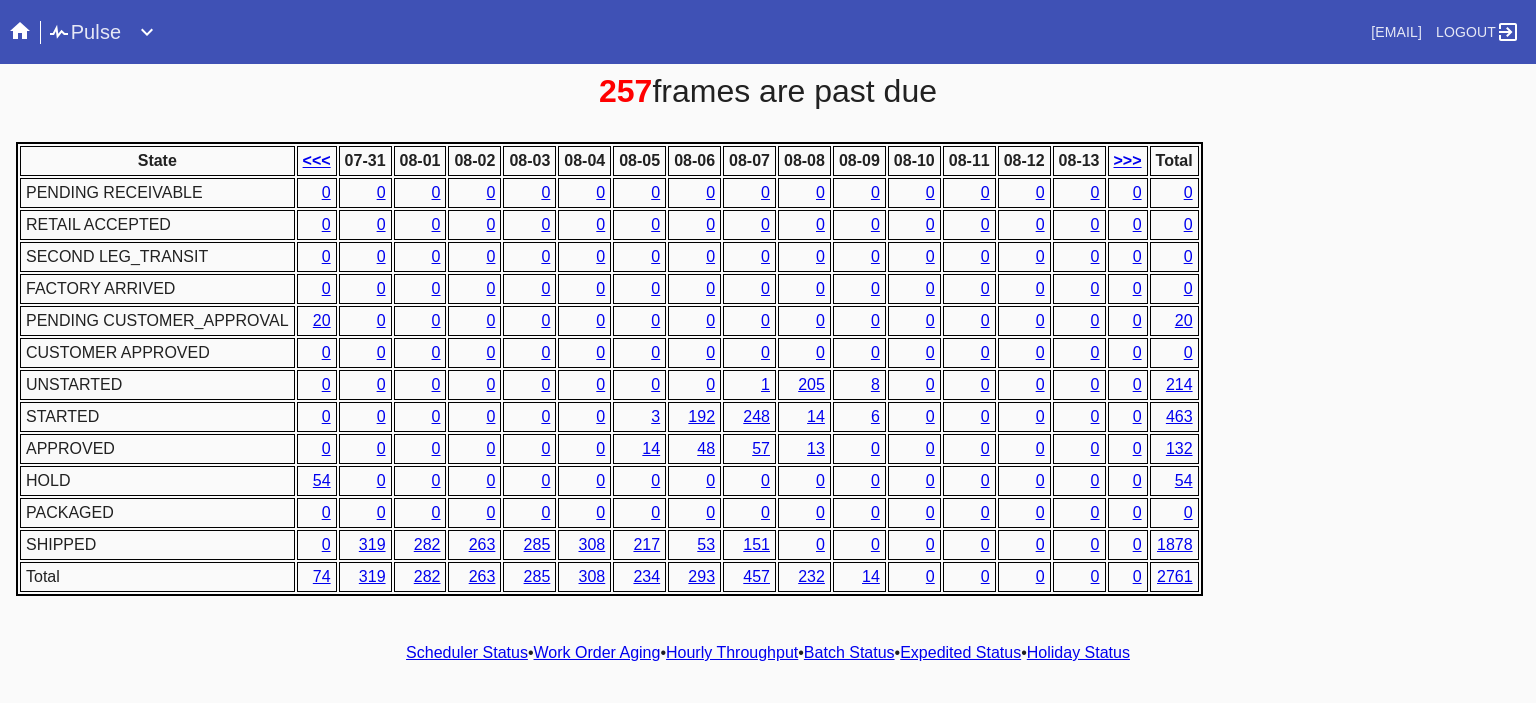 drag, startPoint x: 775, startPoint y: 702, endPoint x: 770, endPoint y: 712, distance: 11.18034 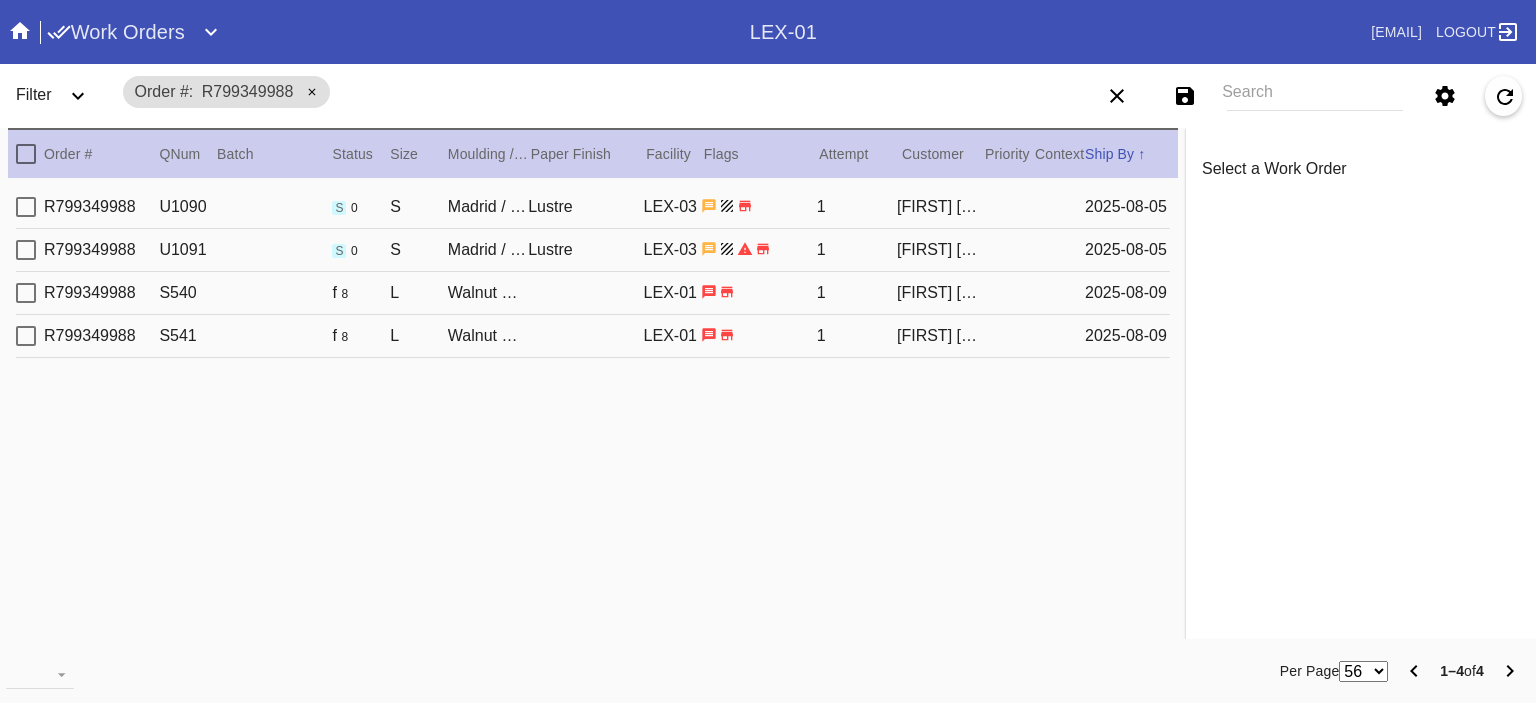 scroll, scrollTop: 0, scrollLeft: 0, axis: both 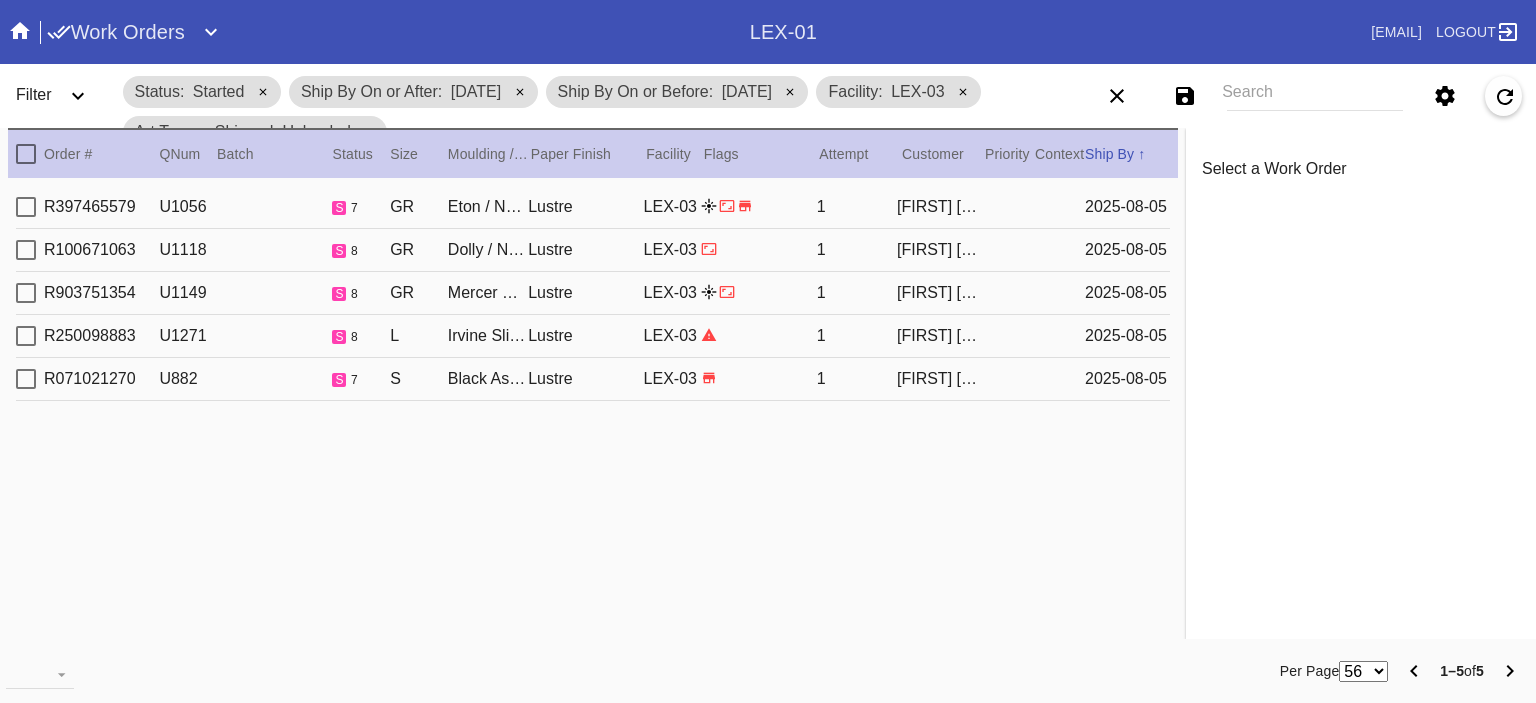 click on "R397465579 U1056 s   7 GR Eton / No Mat Lustre LEX-03 1 [FIRST] [LAST]
[DATE]" at bounding box center [593, 207] 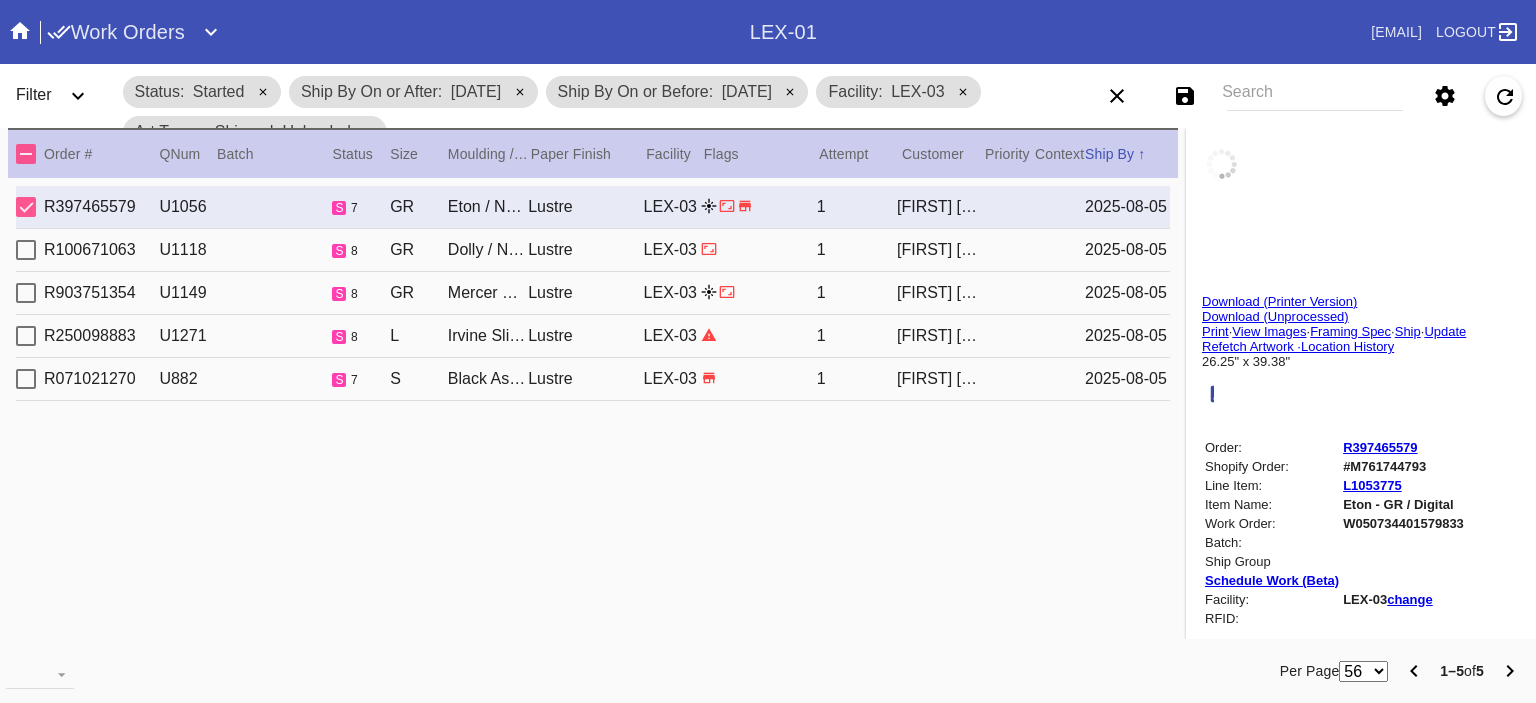 type on "The Path of The Lost City" 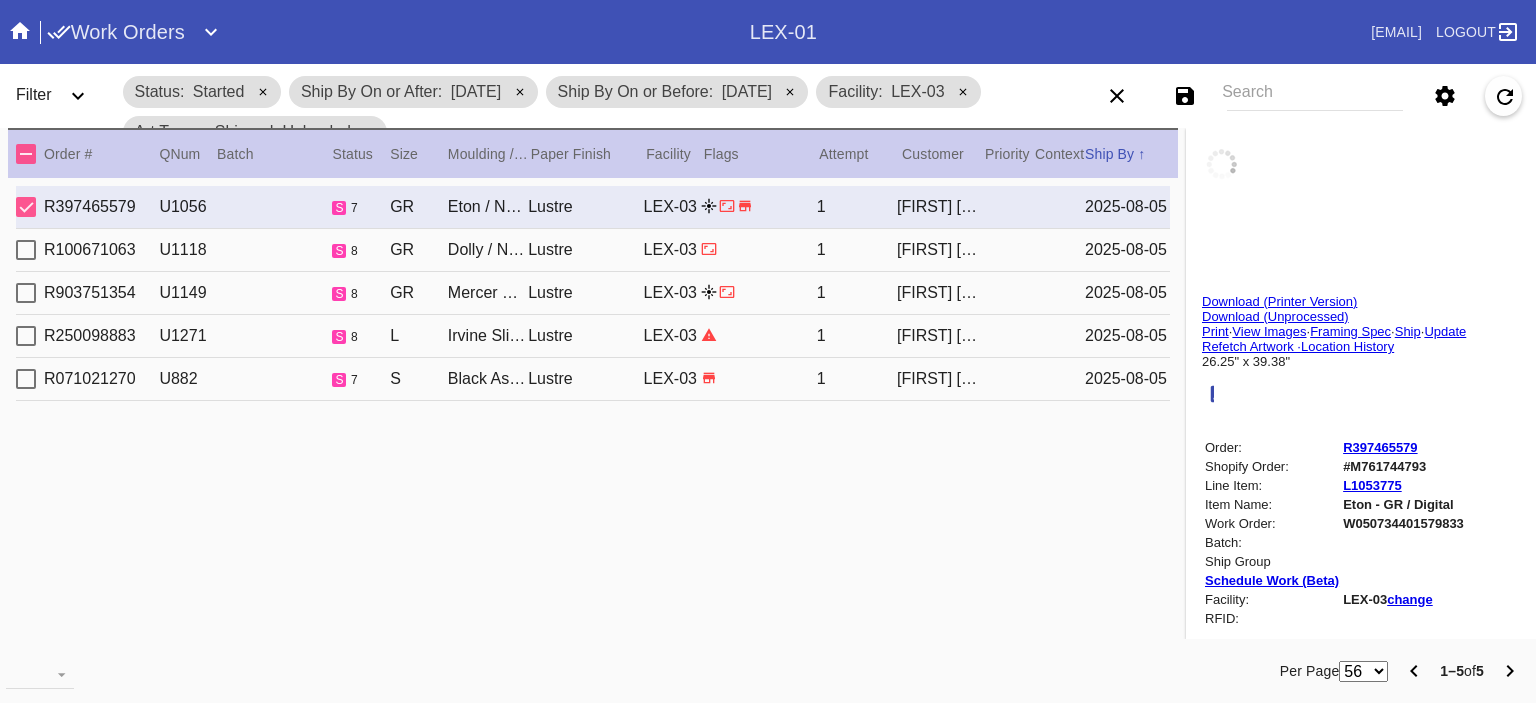 type on "[FIRST].[LAST]." 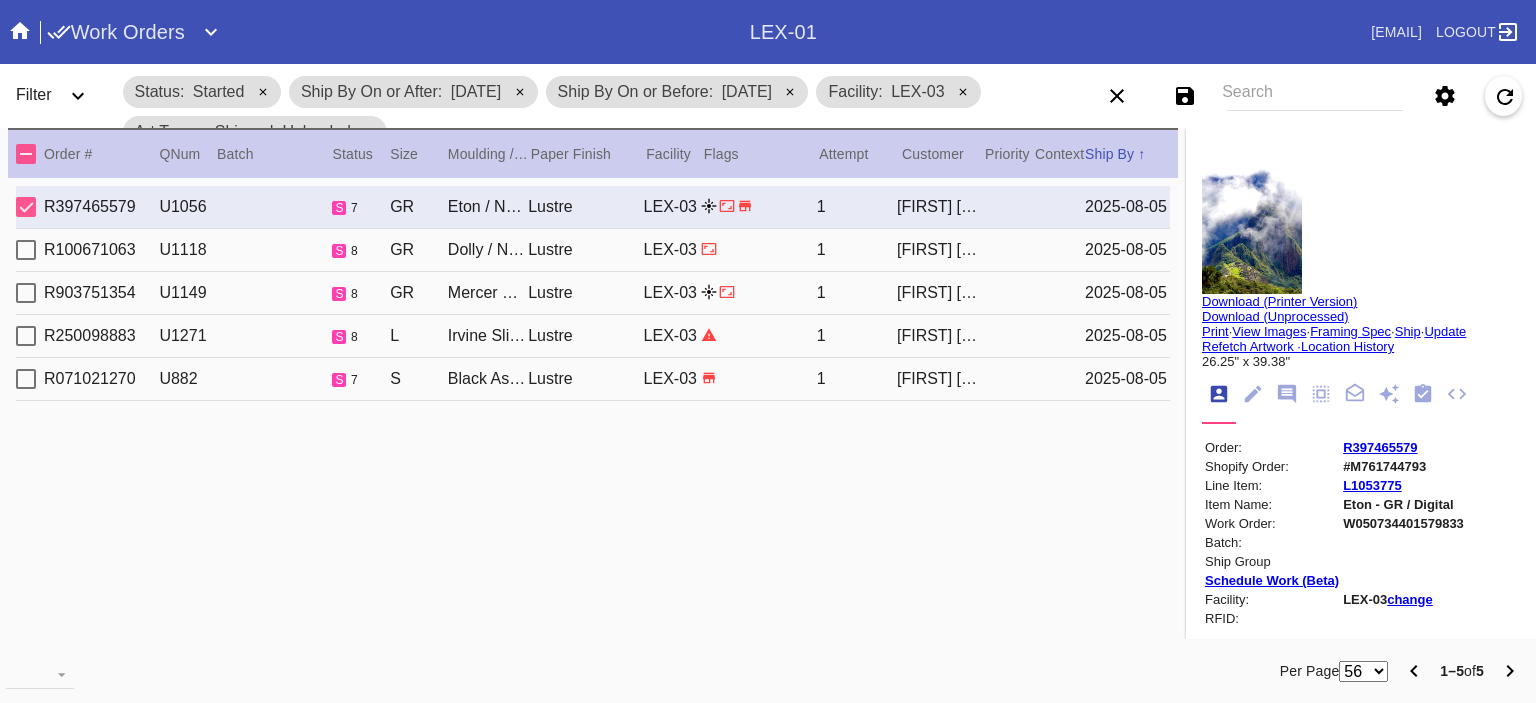 click at bounding box center [758, 249] 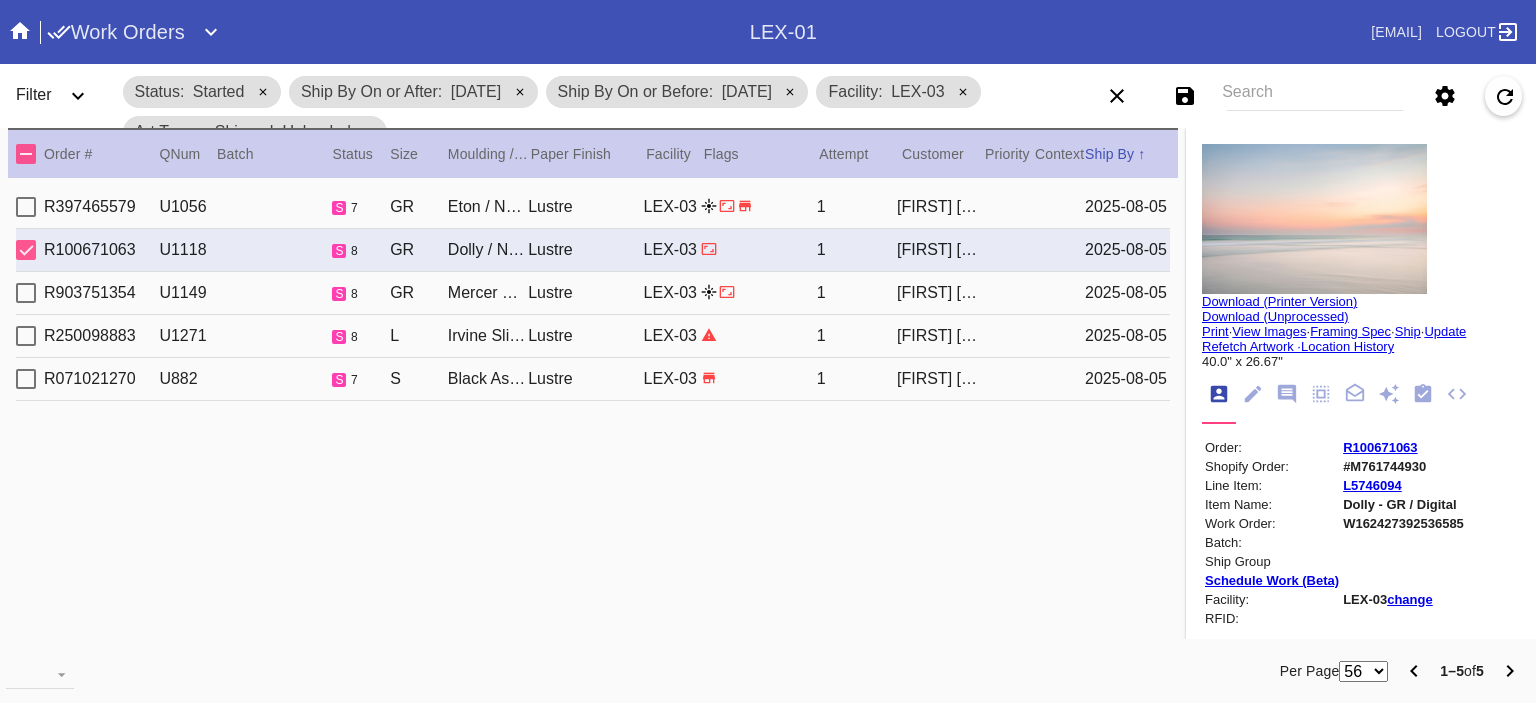click on "R903751354 U1149 s   8 GR Mercer Slim / No Mat Lustre LEX-03 1 [FIRST] [LAST]
[DATE]" at bounding box center [593, 293] 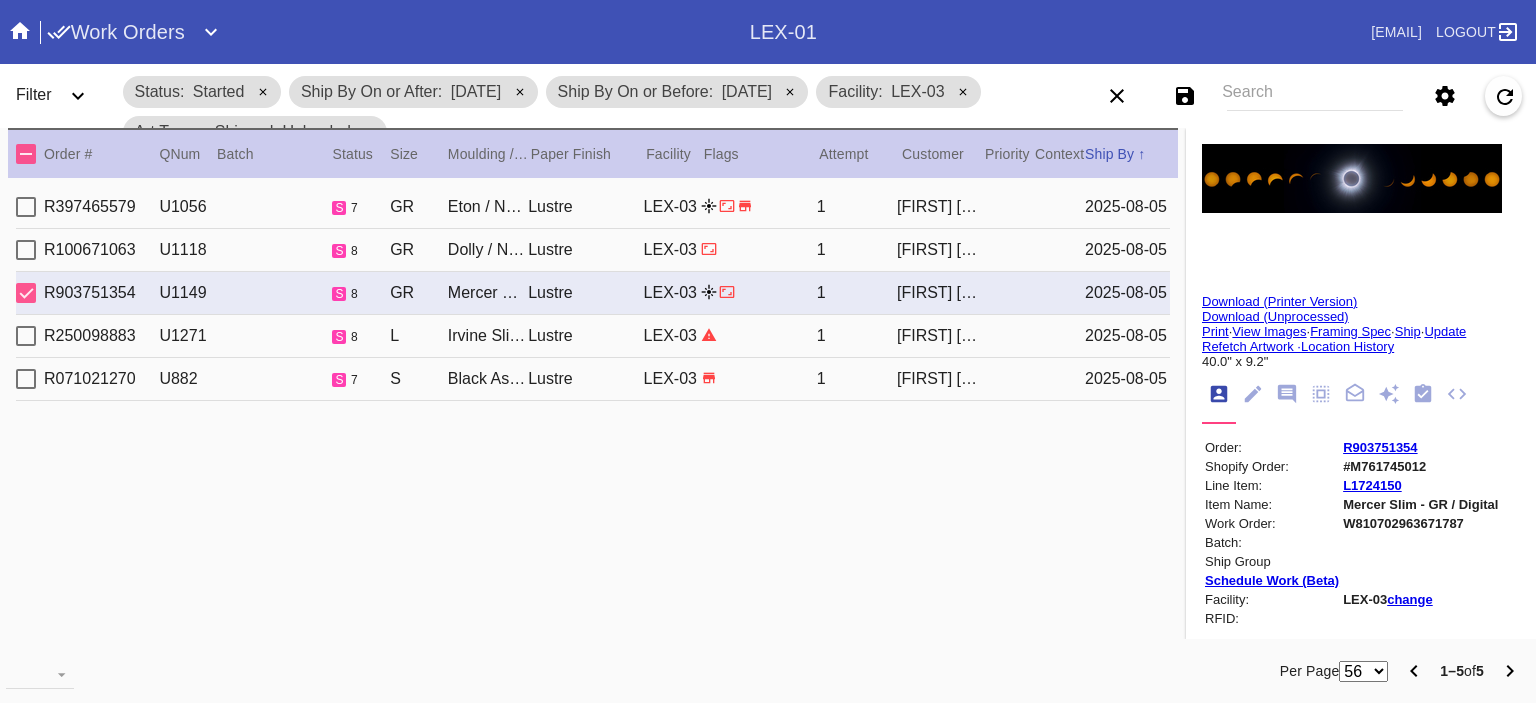 click at bounding box center [758, 335] 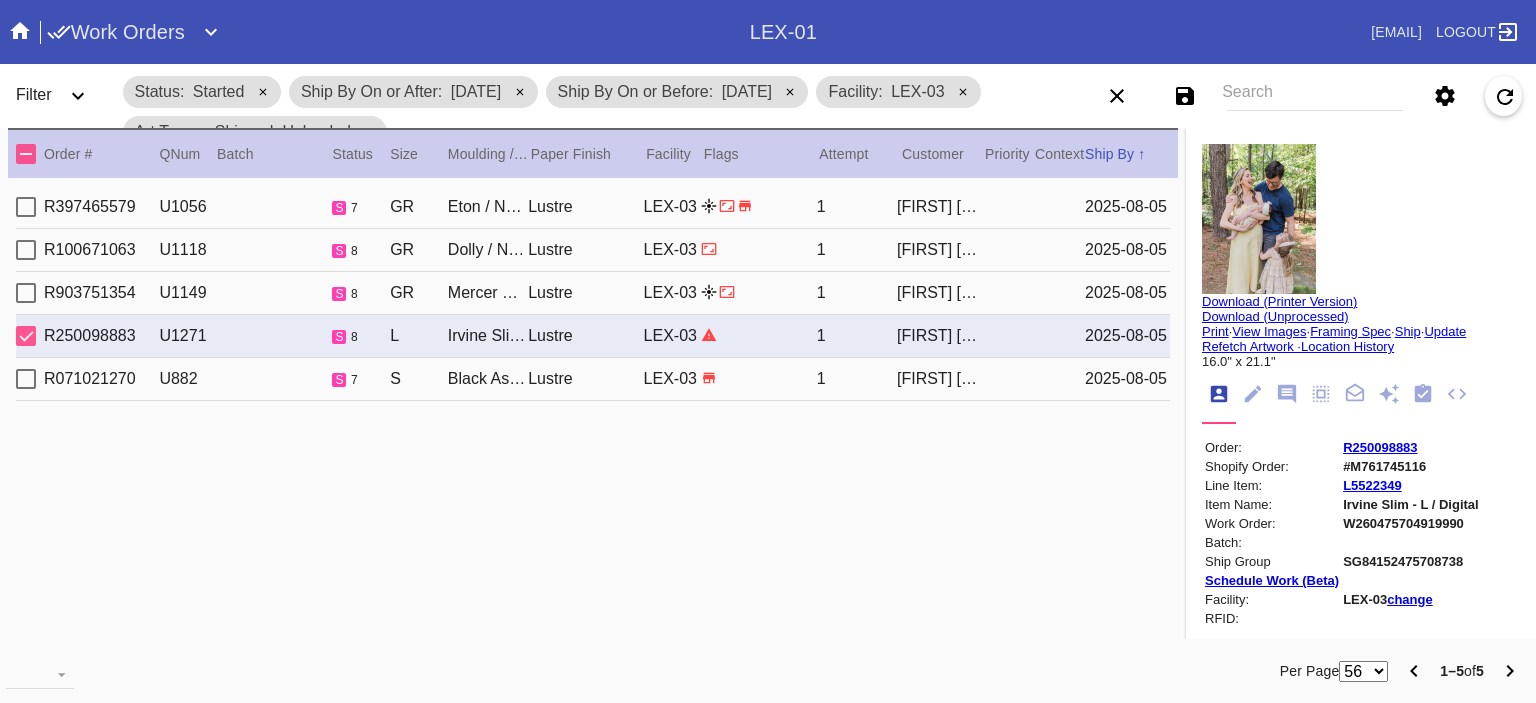 click at bounding box center (758, 378) 